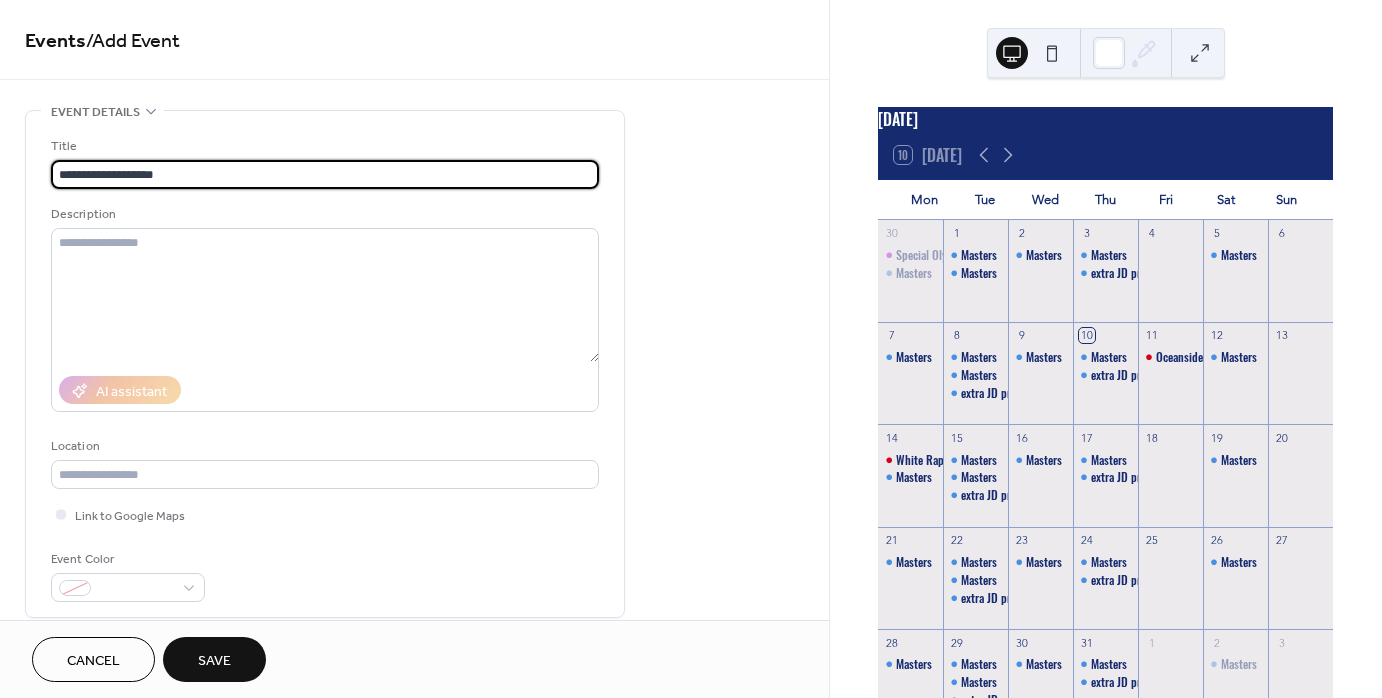 scroll, scrollTop: 0, scrollLeft: 0, axis: both 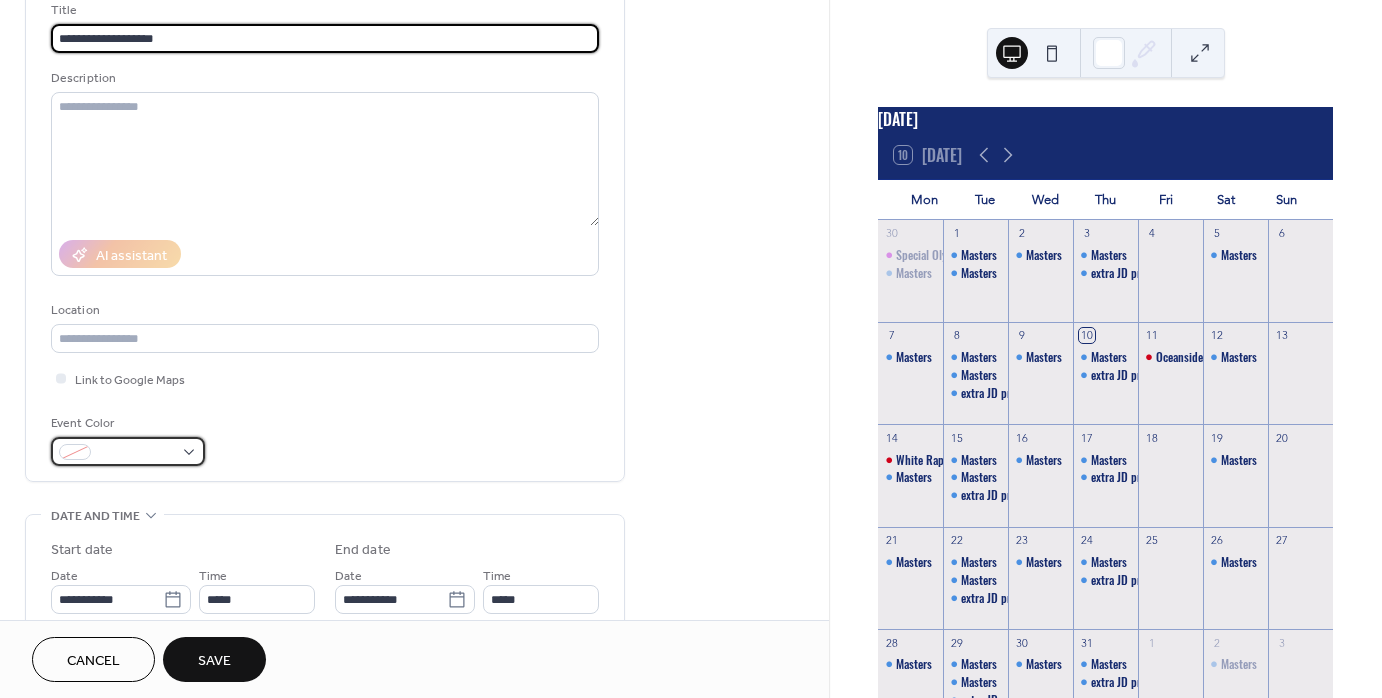 click at bounding box center [128, 451] 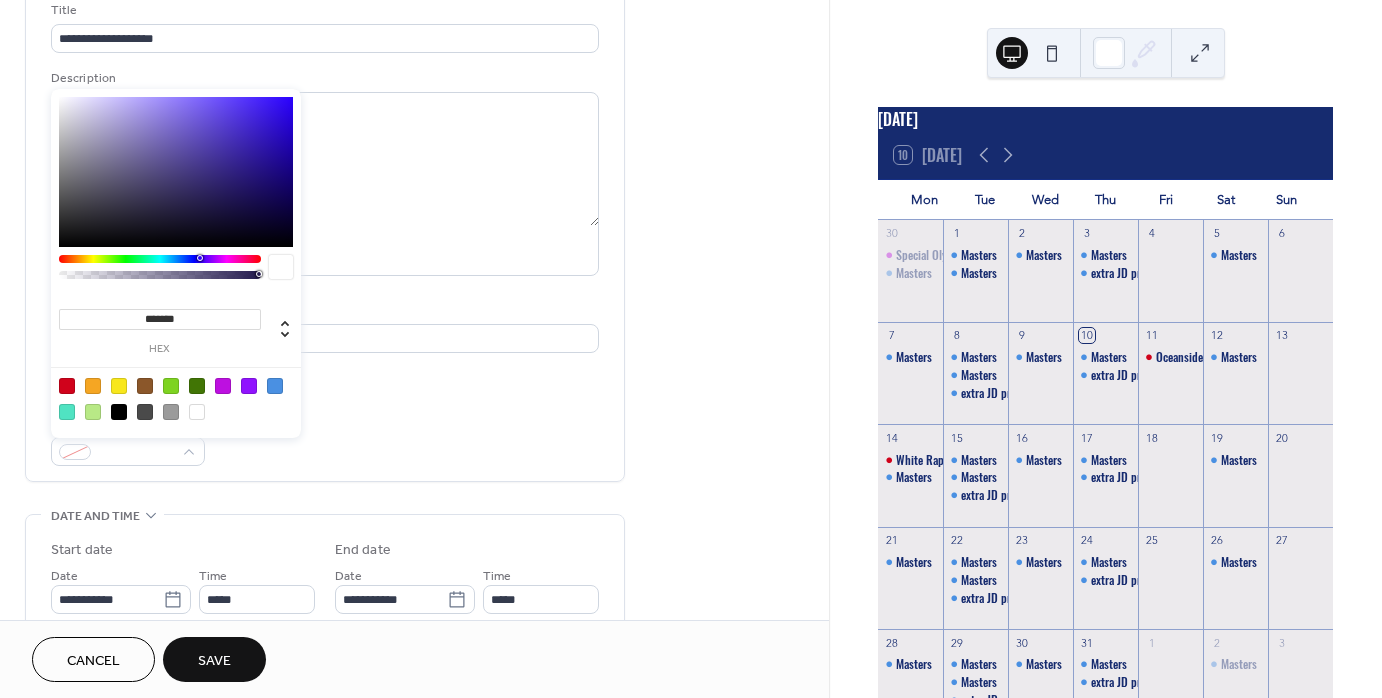 click at bounding box center [223, 386] 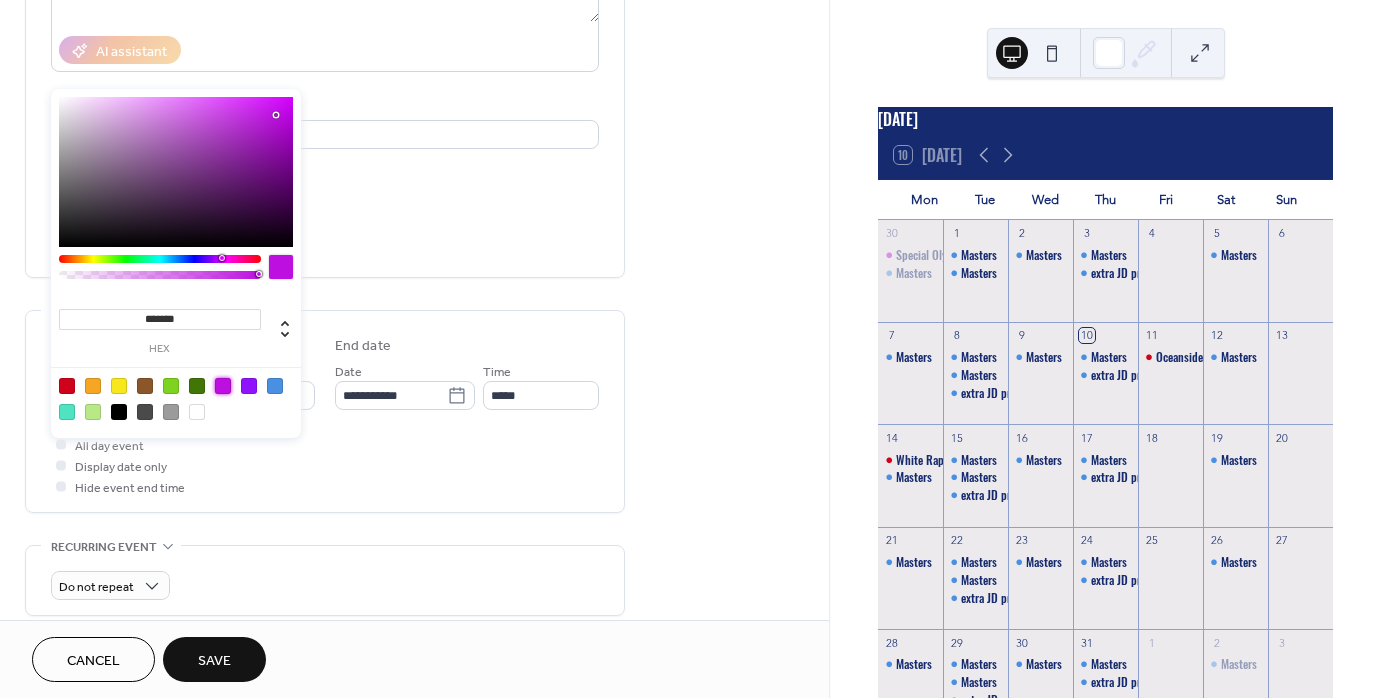 scroll, scrollTop: 348, scrollLeft: 0, axis: vertical 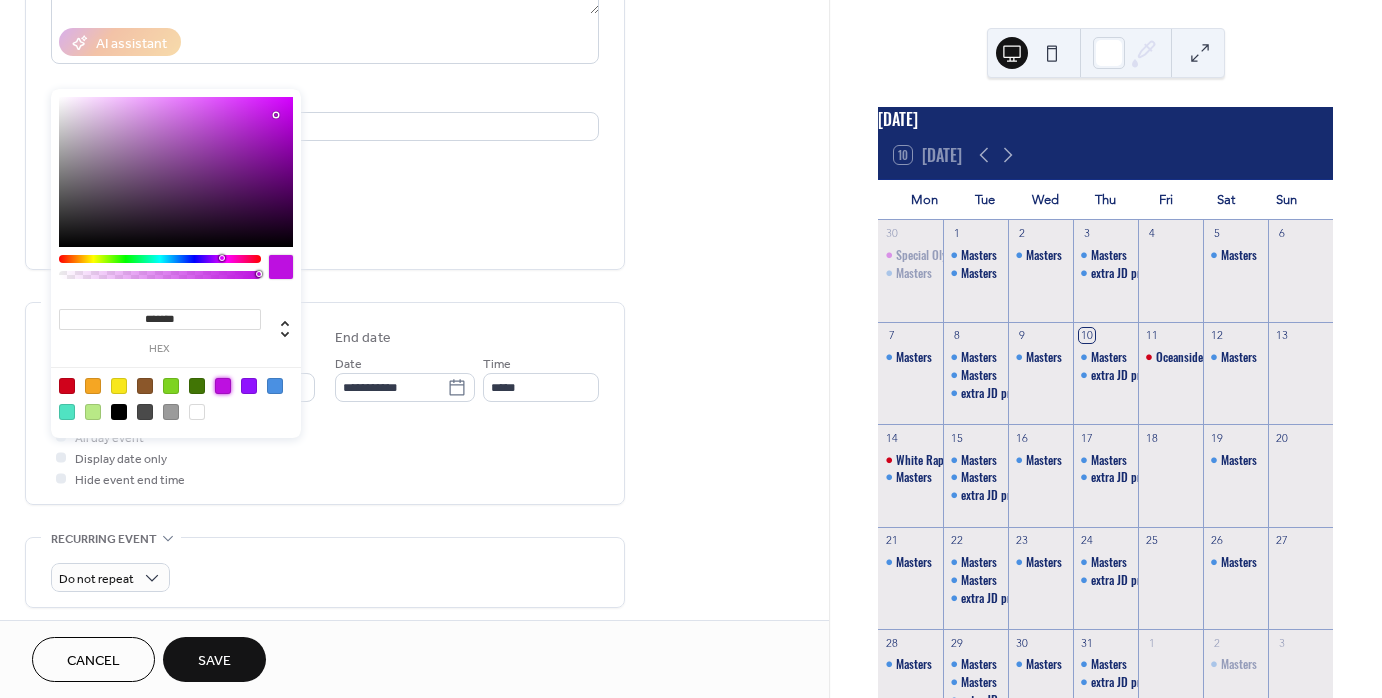 click on "Event Color #BD10E0FF" at bounding box center (325, 227) 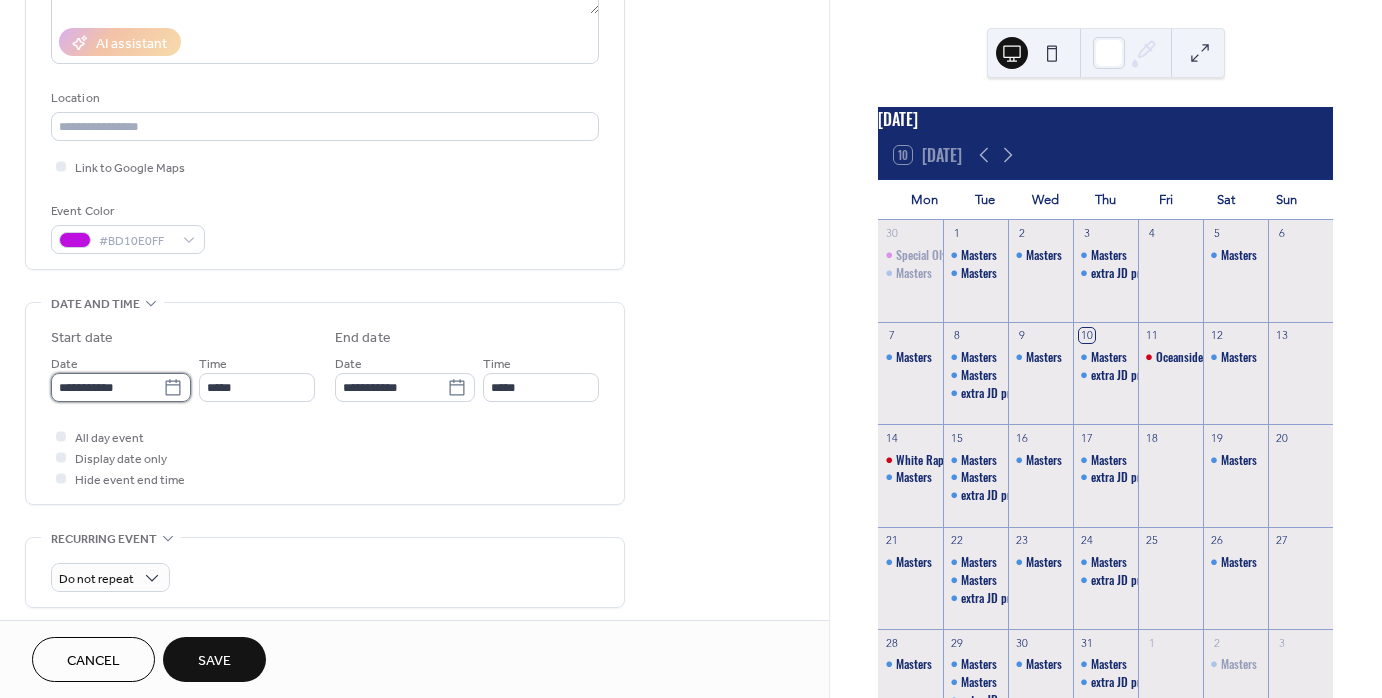 click on "**********" at bounding box center [107, 387] 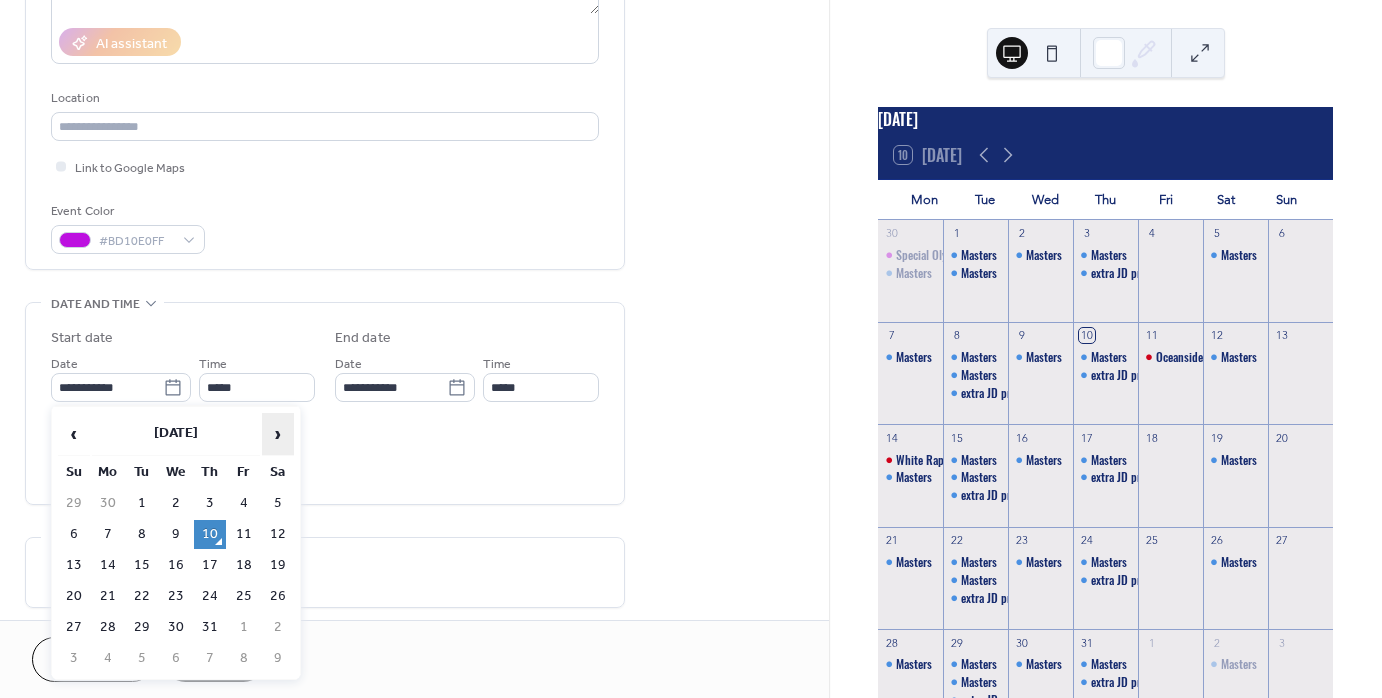 click on "›" at bounding box center (278, 434) 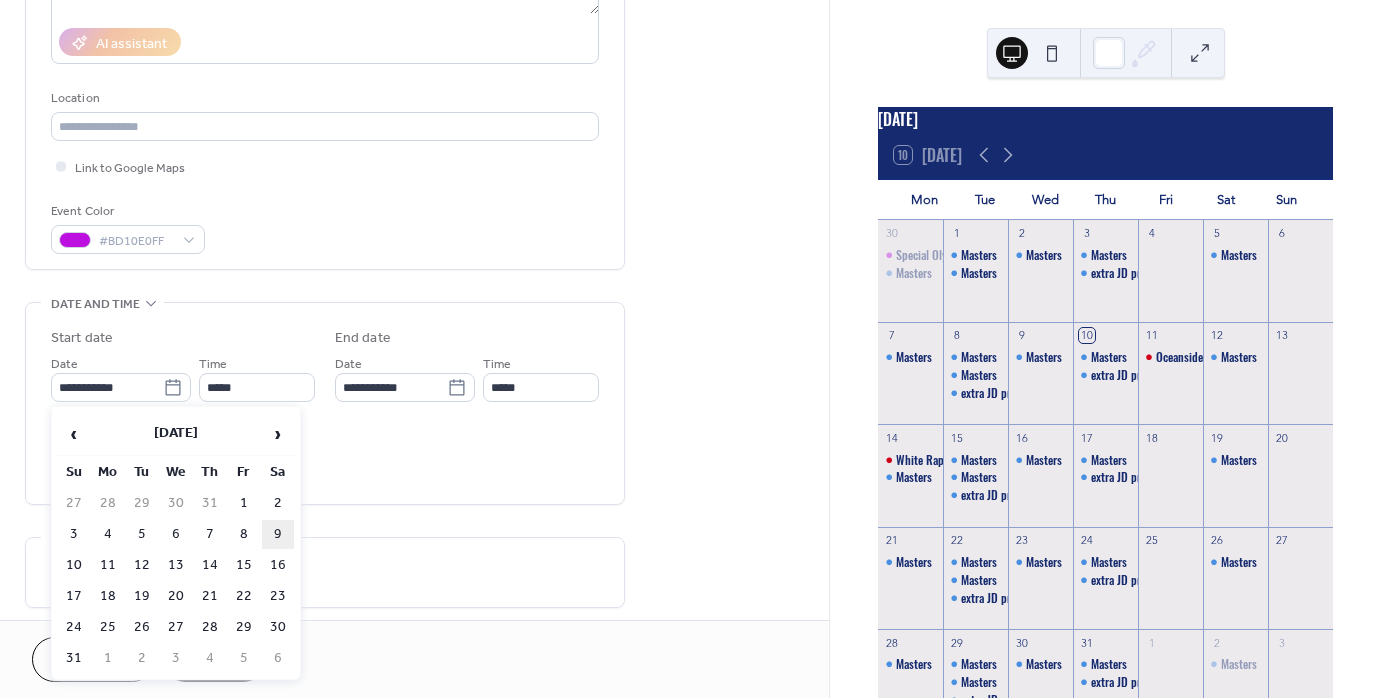 click on "9" at bounding box center (278, 534) 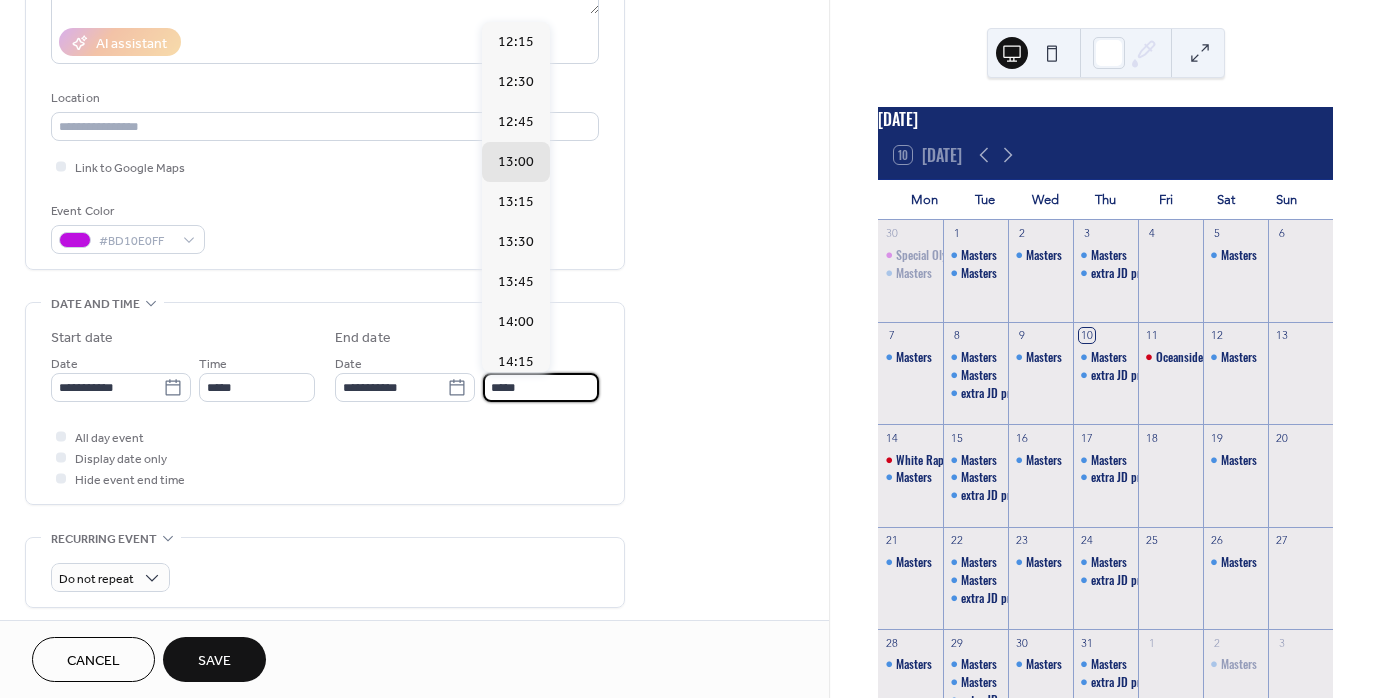 click on "*****" at bounding box center [541, 387] 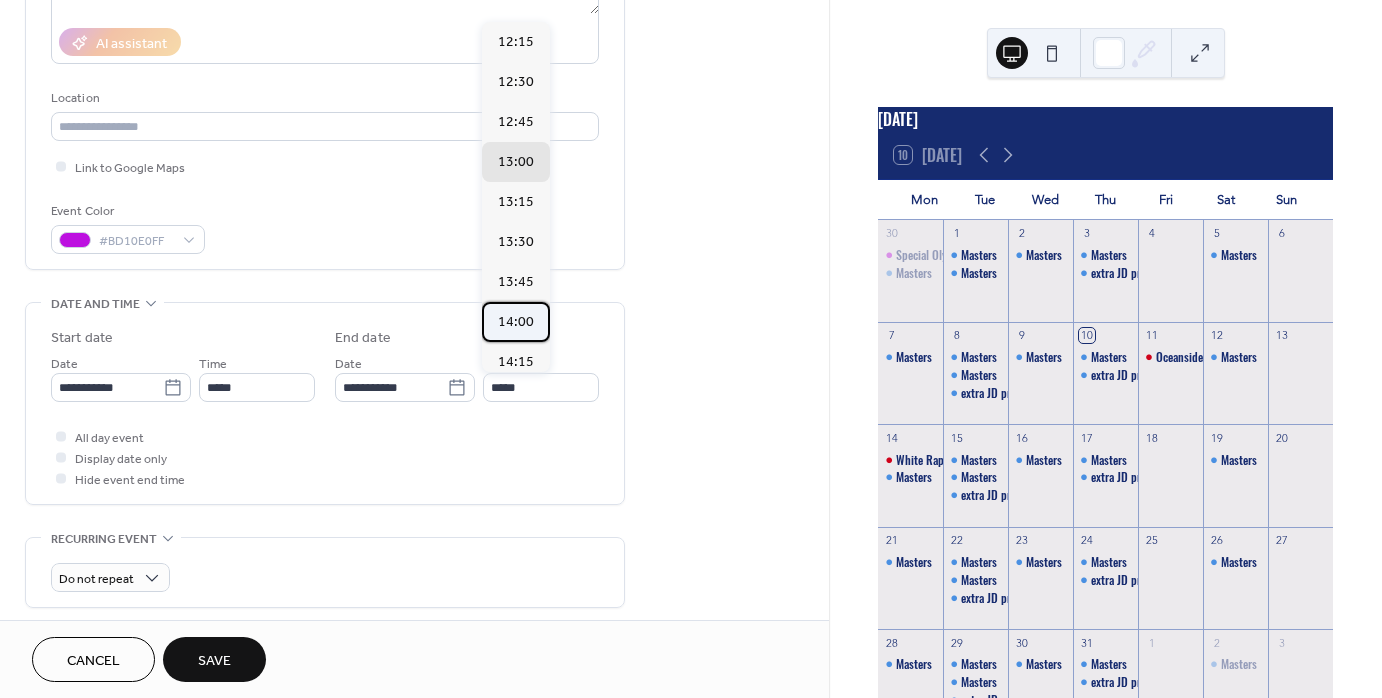 click on "14:00" at bounding box center [516, 322] 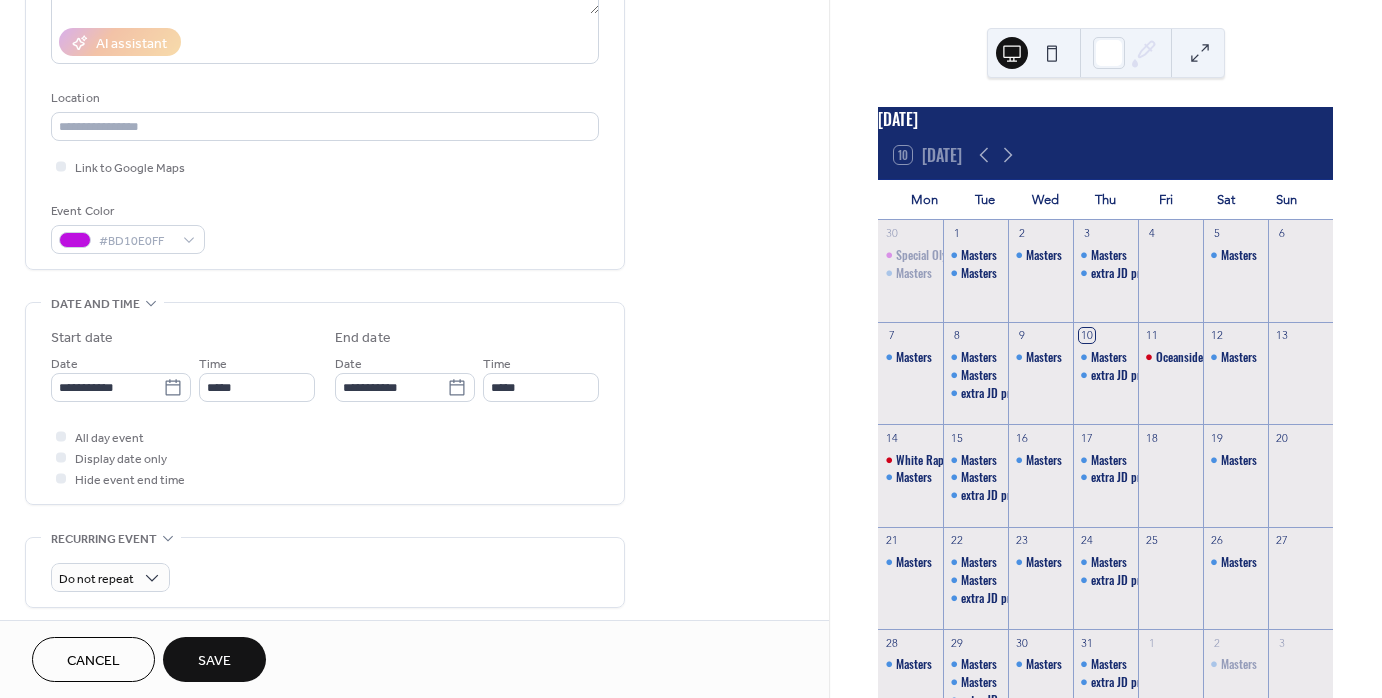 click on "End date" at bounding box center (467, 338) 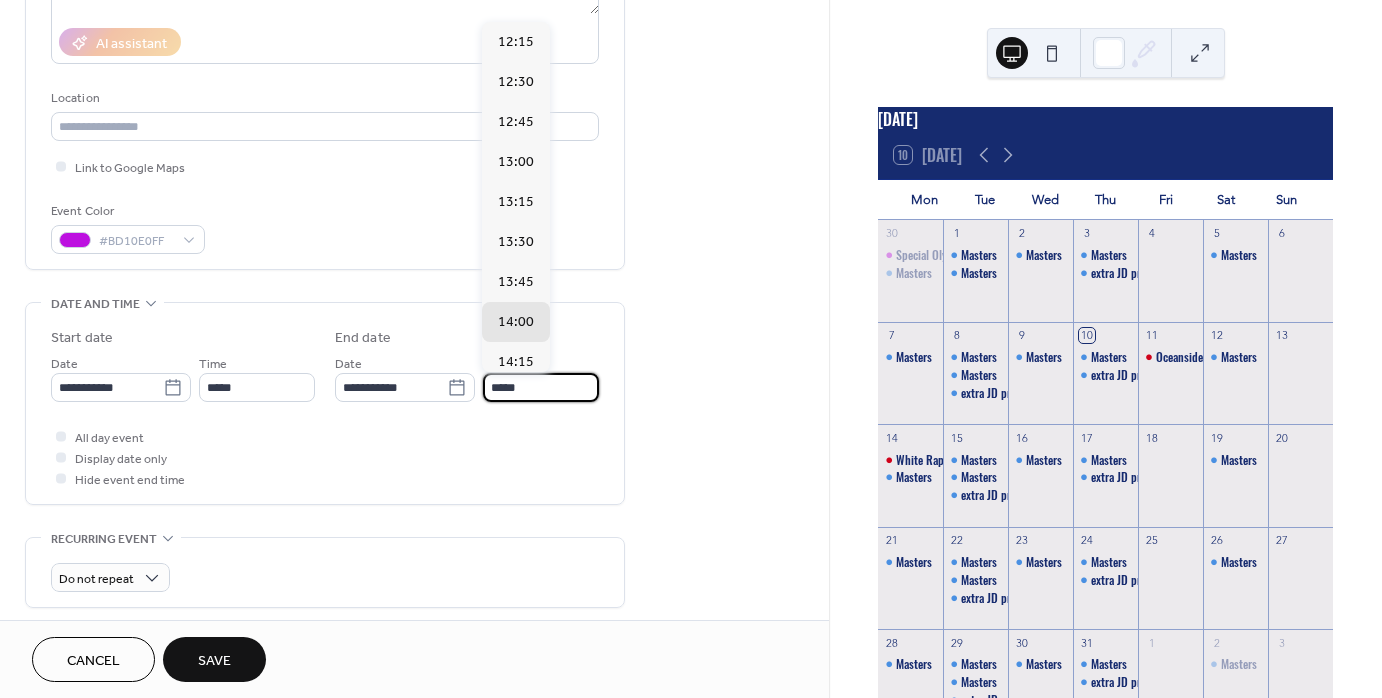 click on "*****" at bounding box center [541, 387] 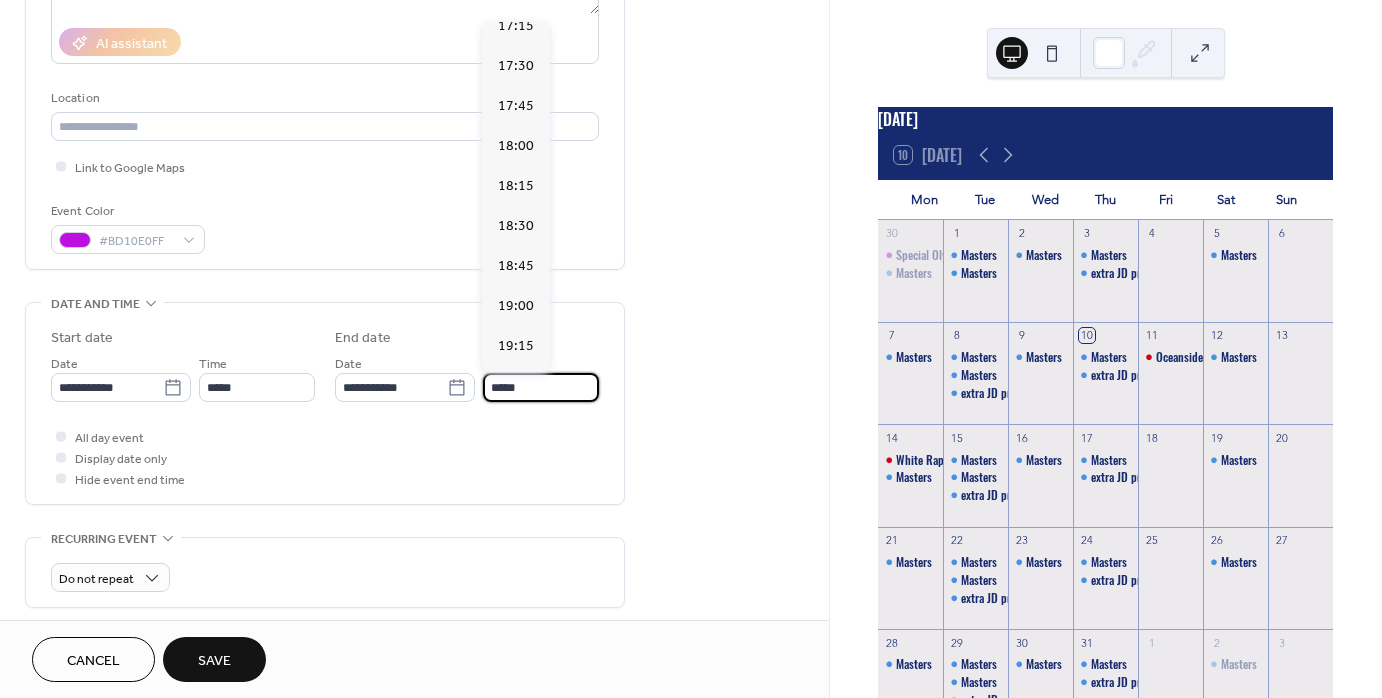 scroll, scrollTop: 816, scrollLeft: 0, axis: vertical 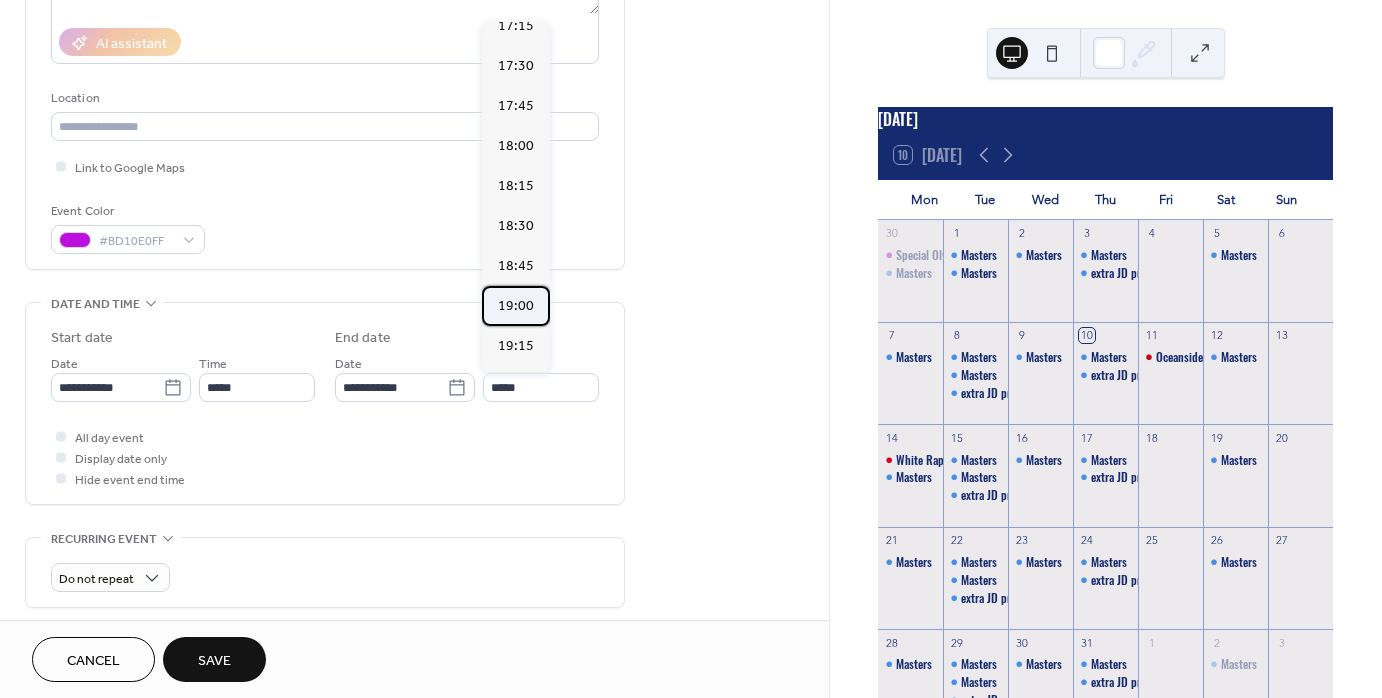 click on "19:00" at bounding box center [516, 305] 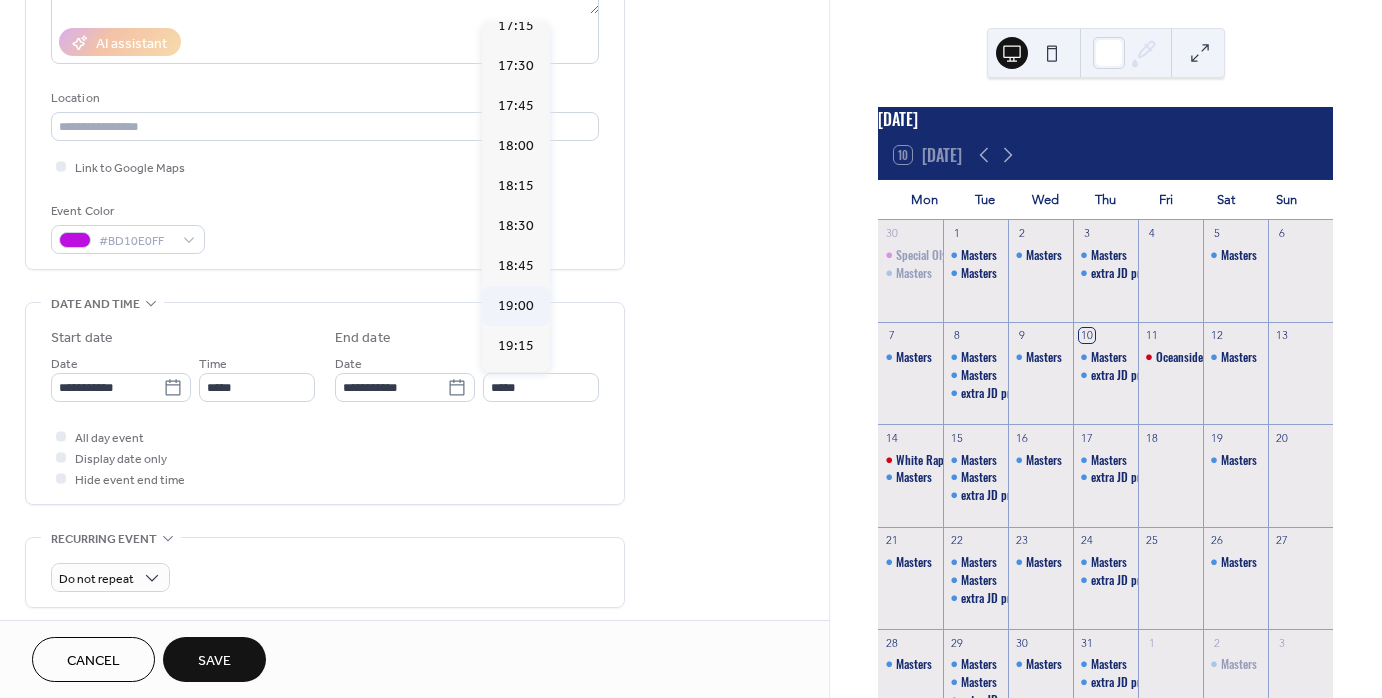 type on "*****" 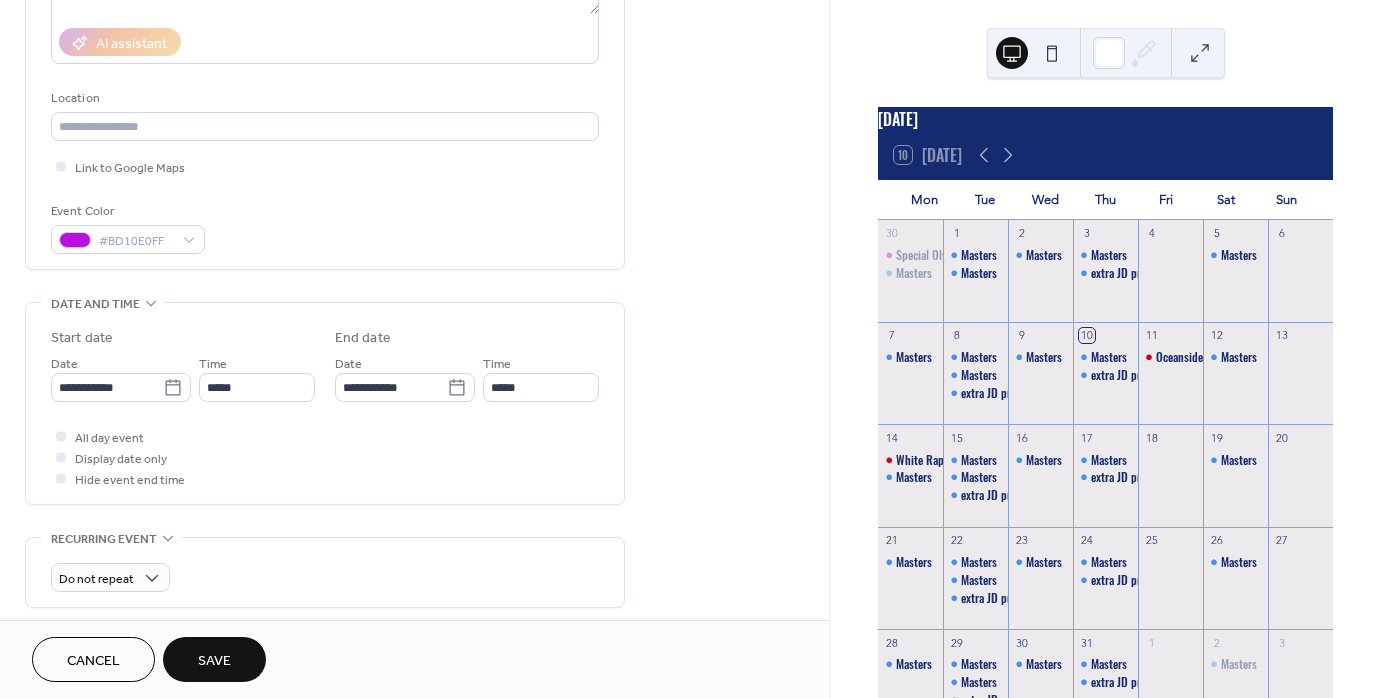 click on "Save" at bounding box center [214, 661] 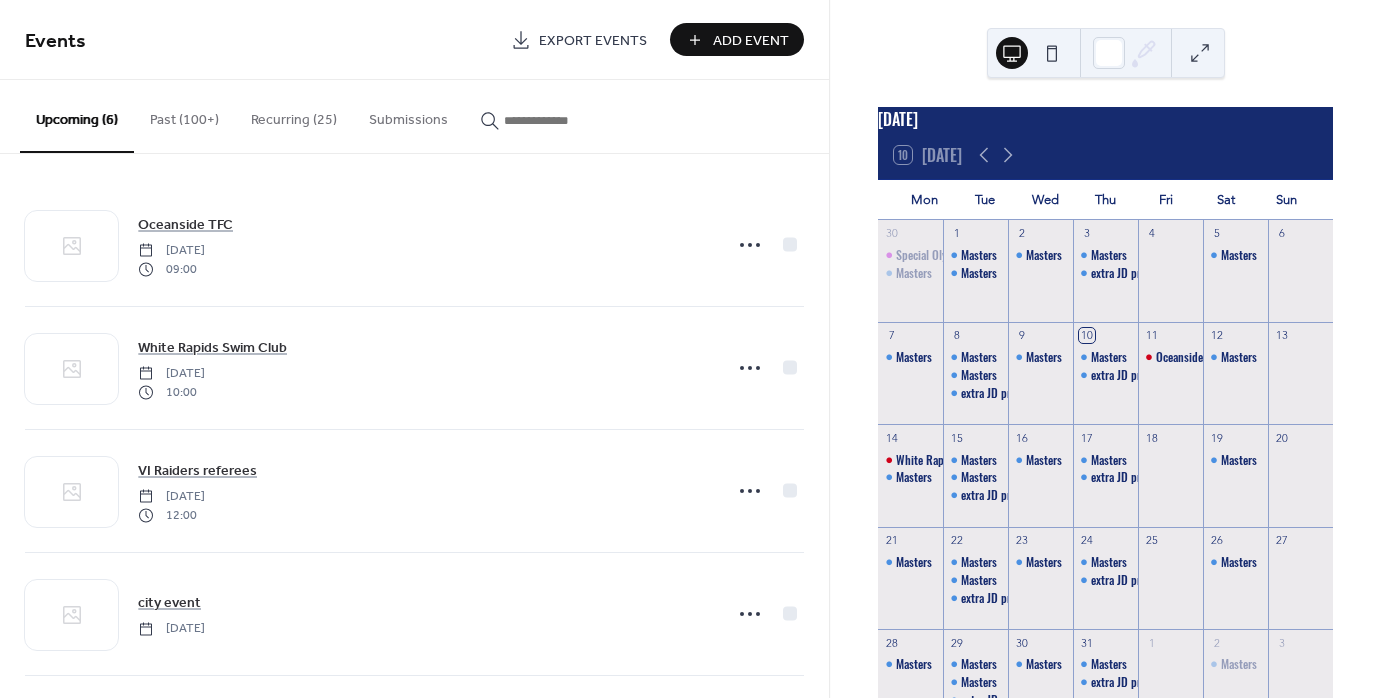 click on "Add Event" at bounding box center (751, 41) 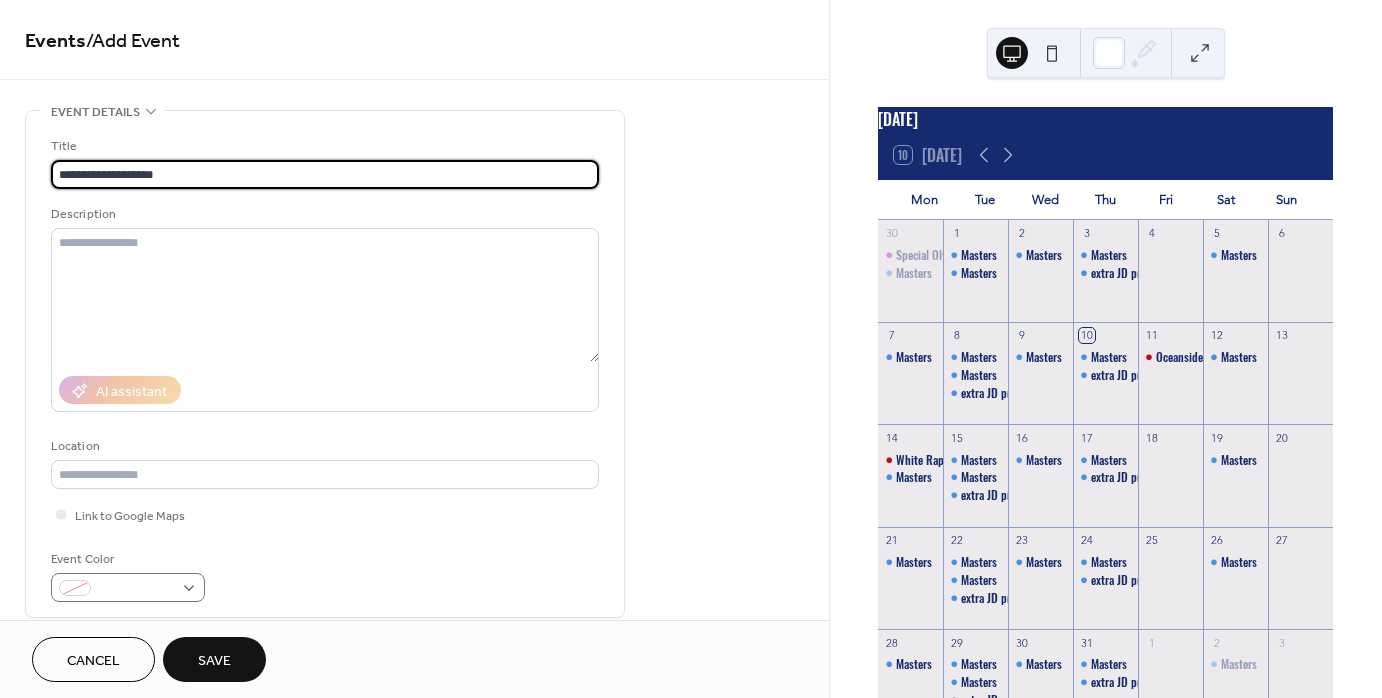type on "**********" 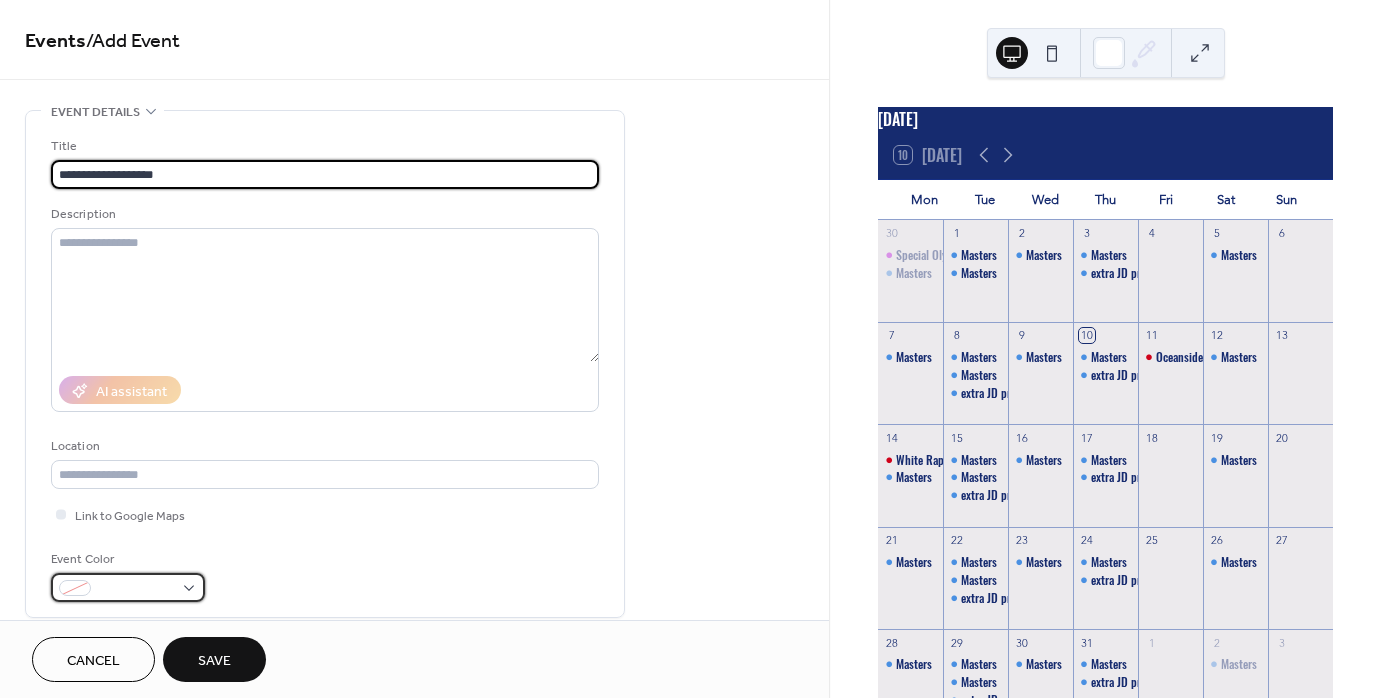 click at bounding box center [136, 589] 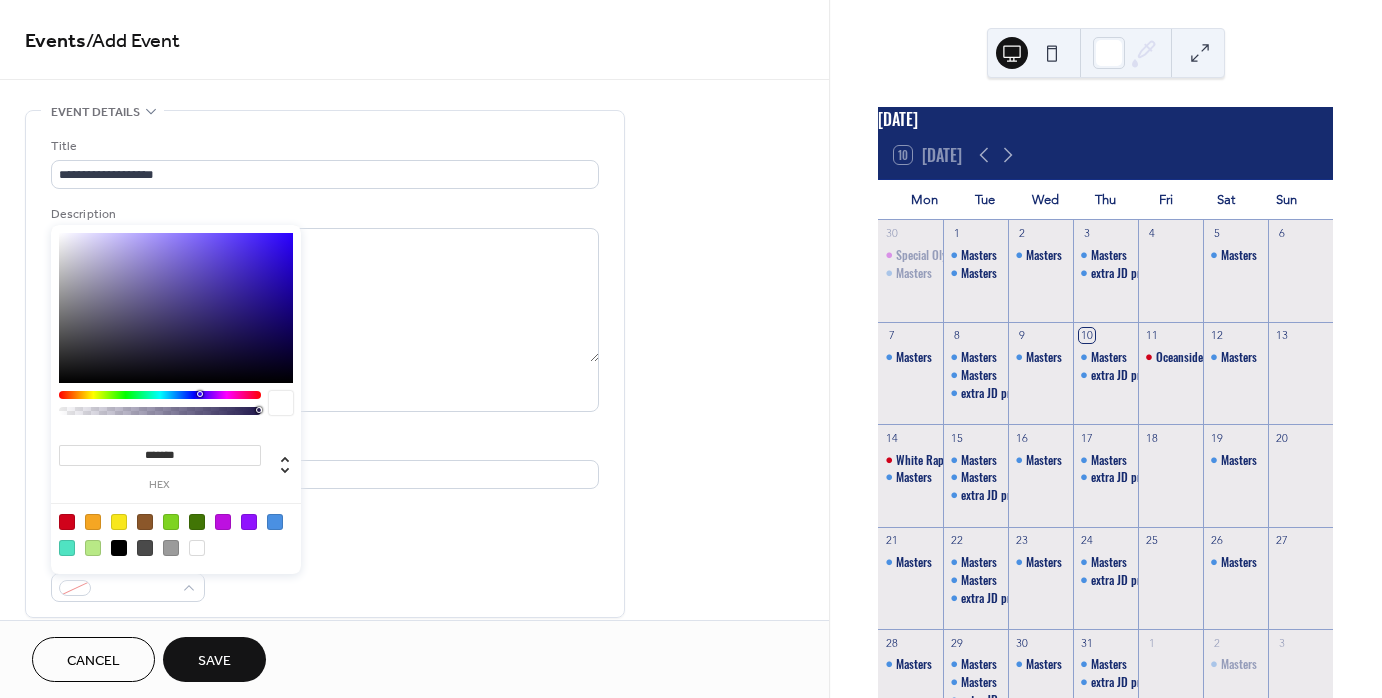 click at bounding box center [223, 522] 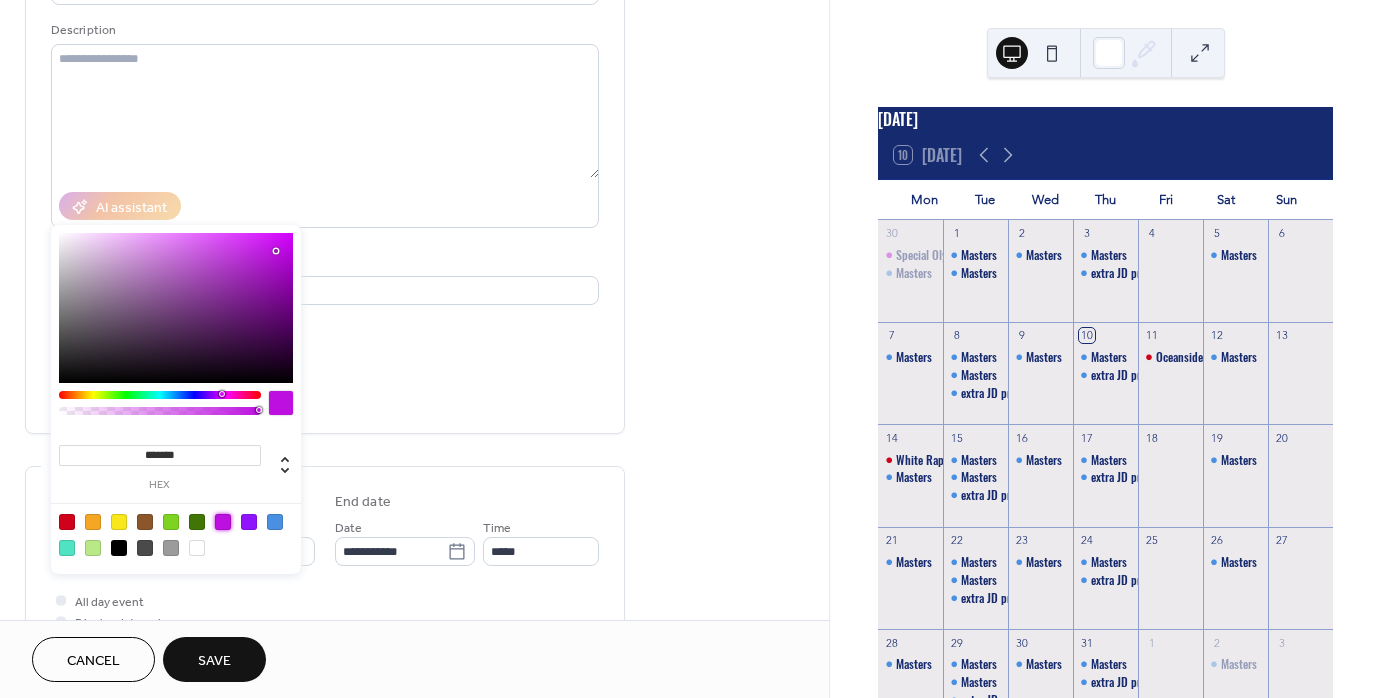 scroll, scrollTop: 188, scrollLeft: 0, axis: vertical 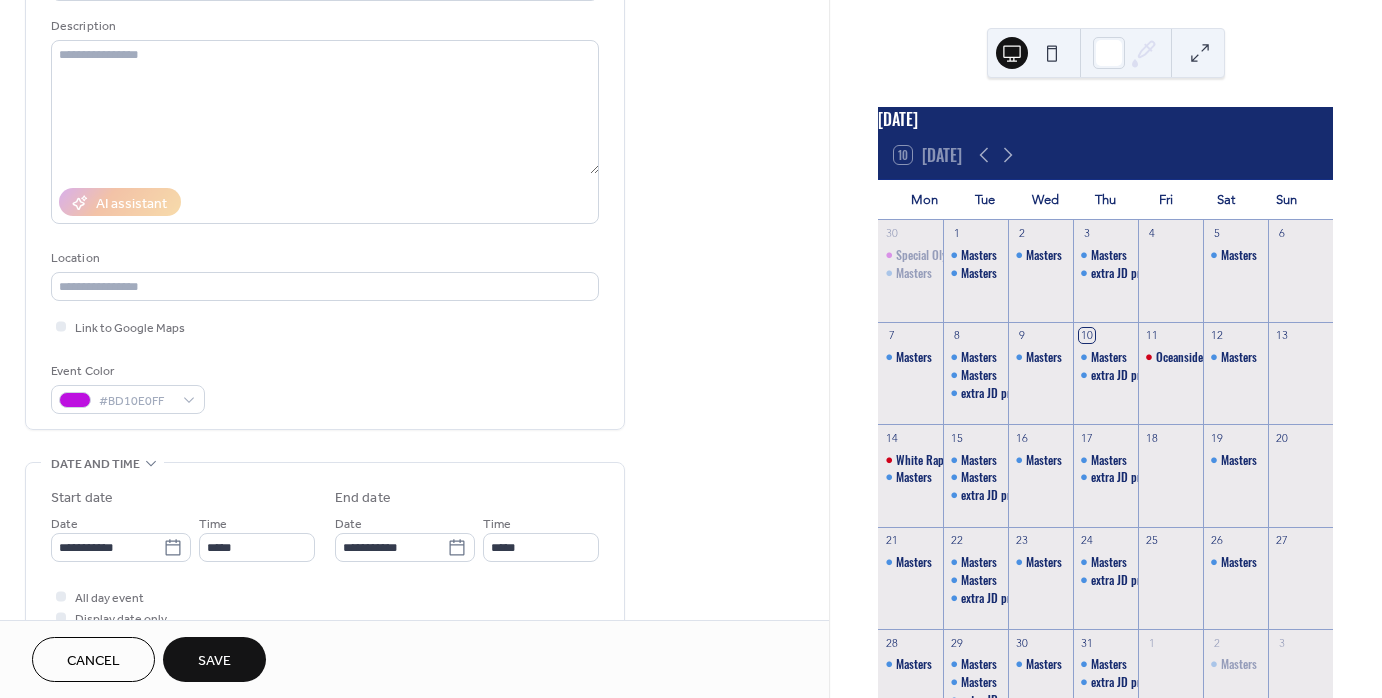 click on "**********" at bounding box center (325, 181) 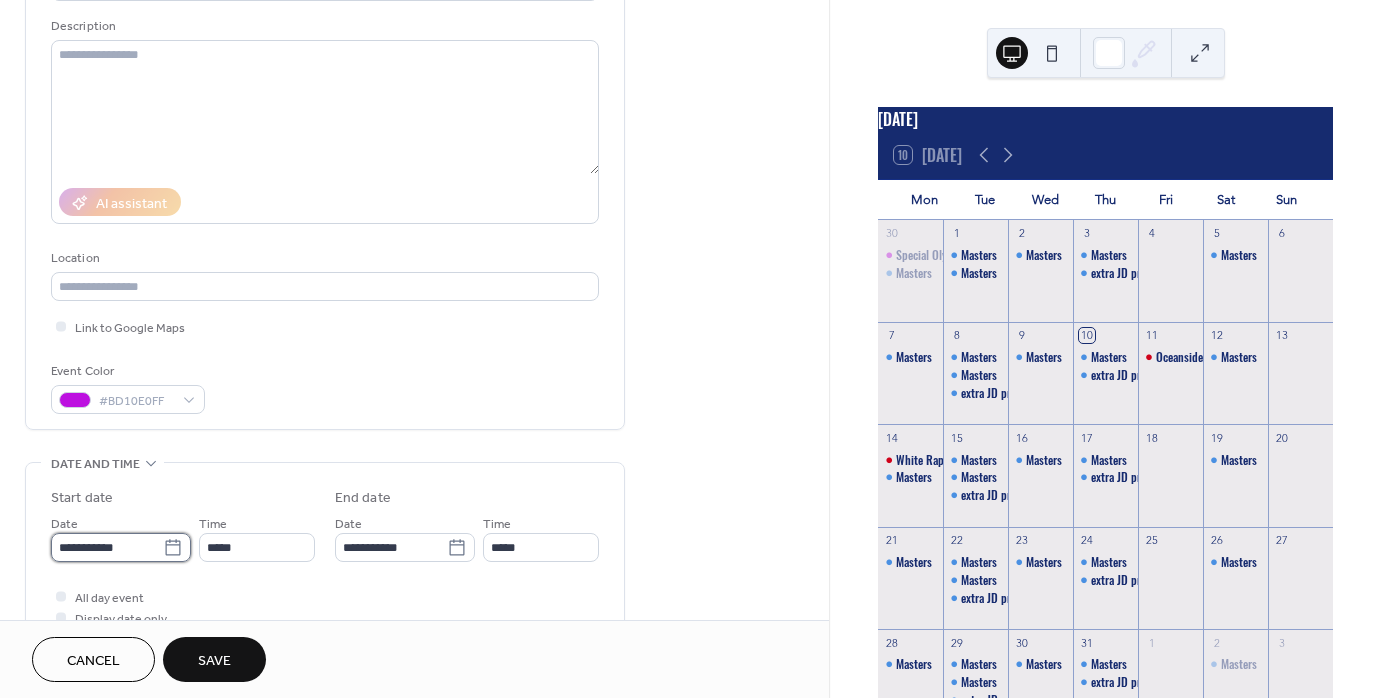 click on "**********" at bounding box center (107, 547) 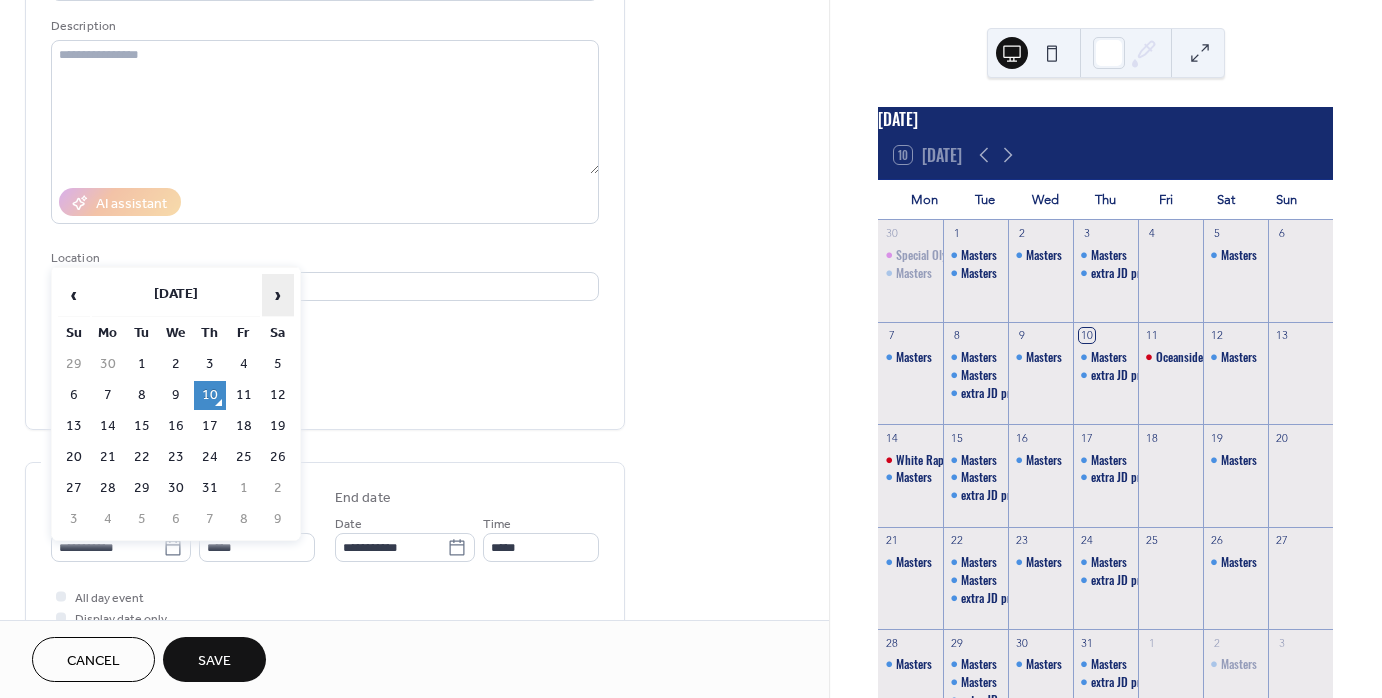 click on "›" at bounding box center [278, 295] 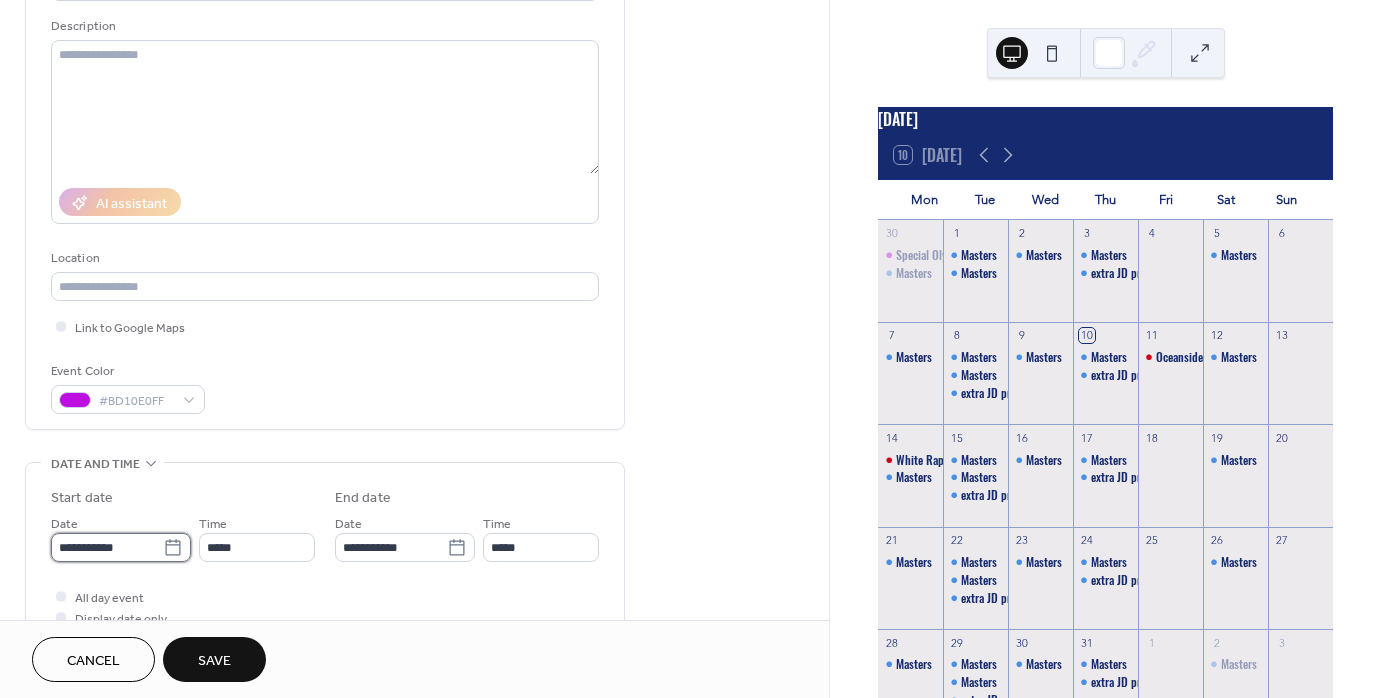click on "**********" at bounding box center (107, 547) 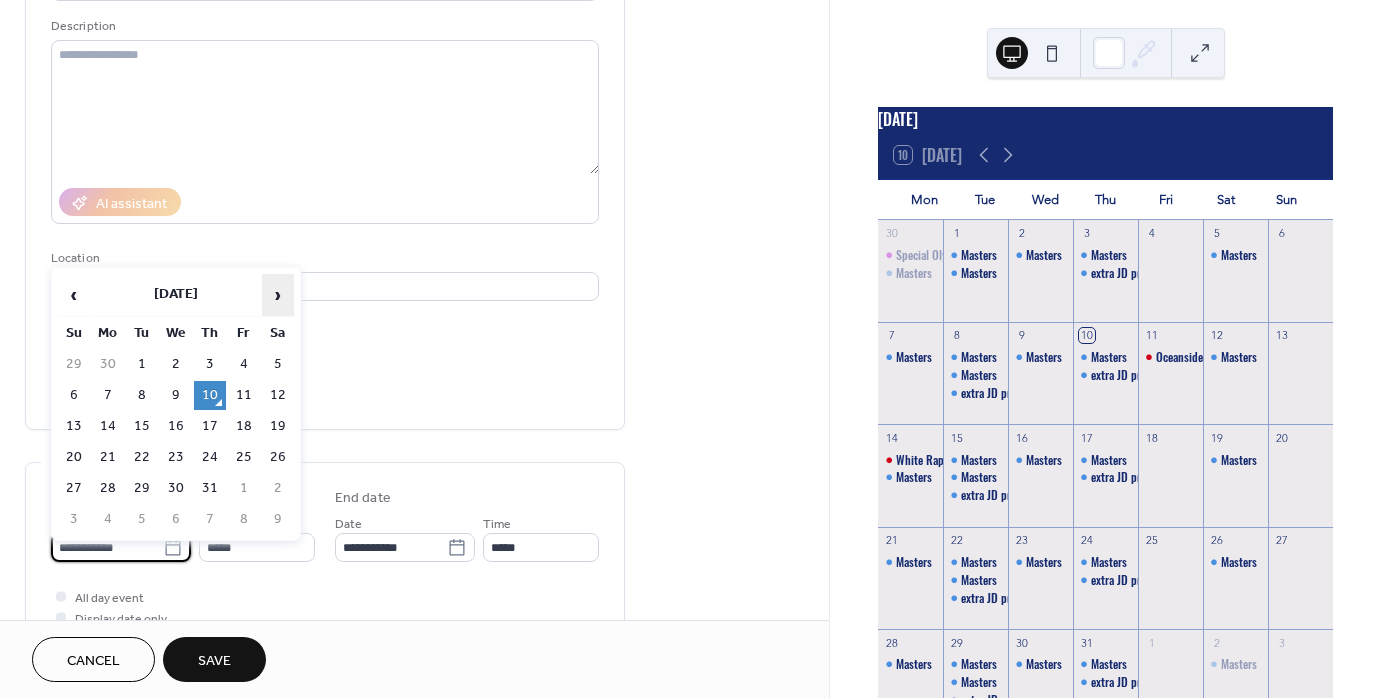 click on "›" at bounding box center (278, 295) 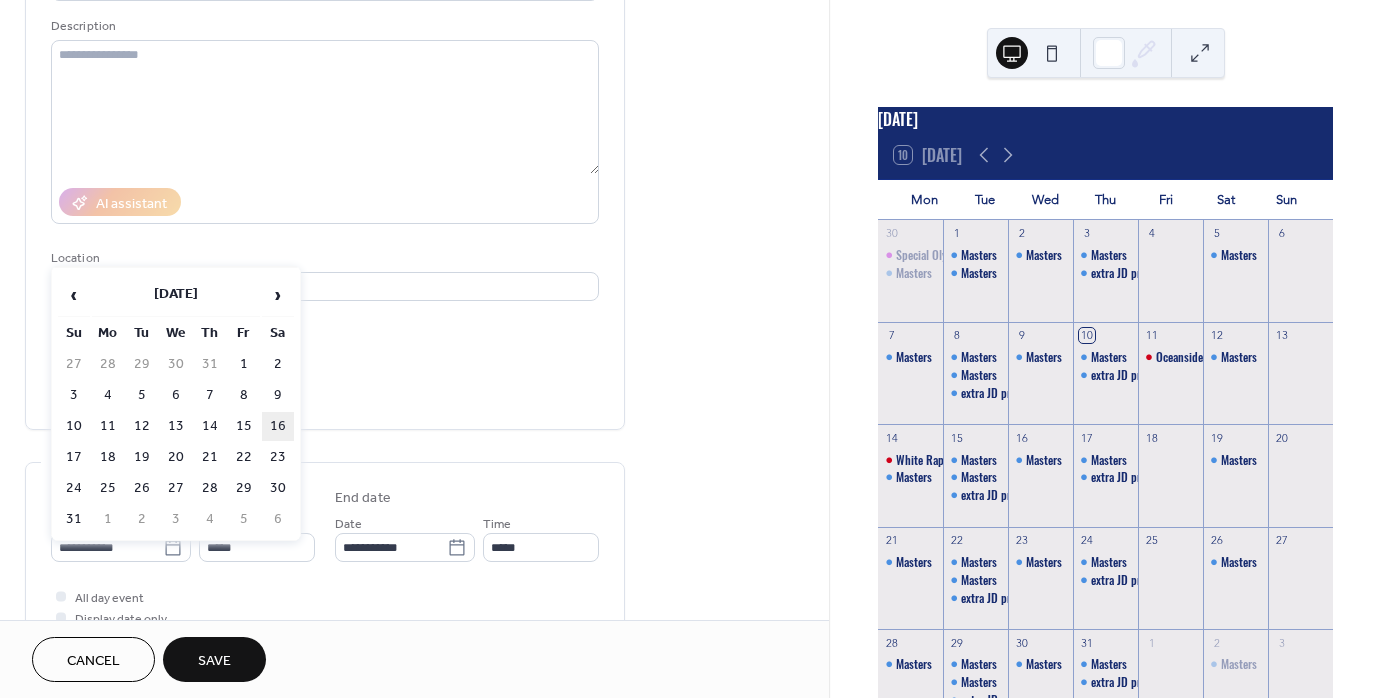 click on "16" at bounding box center [278, 426] 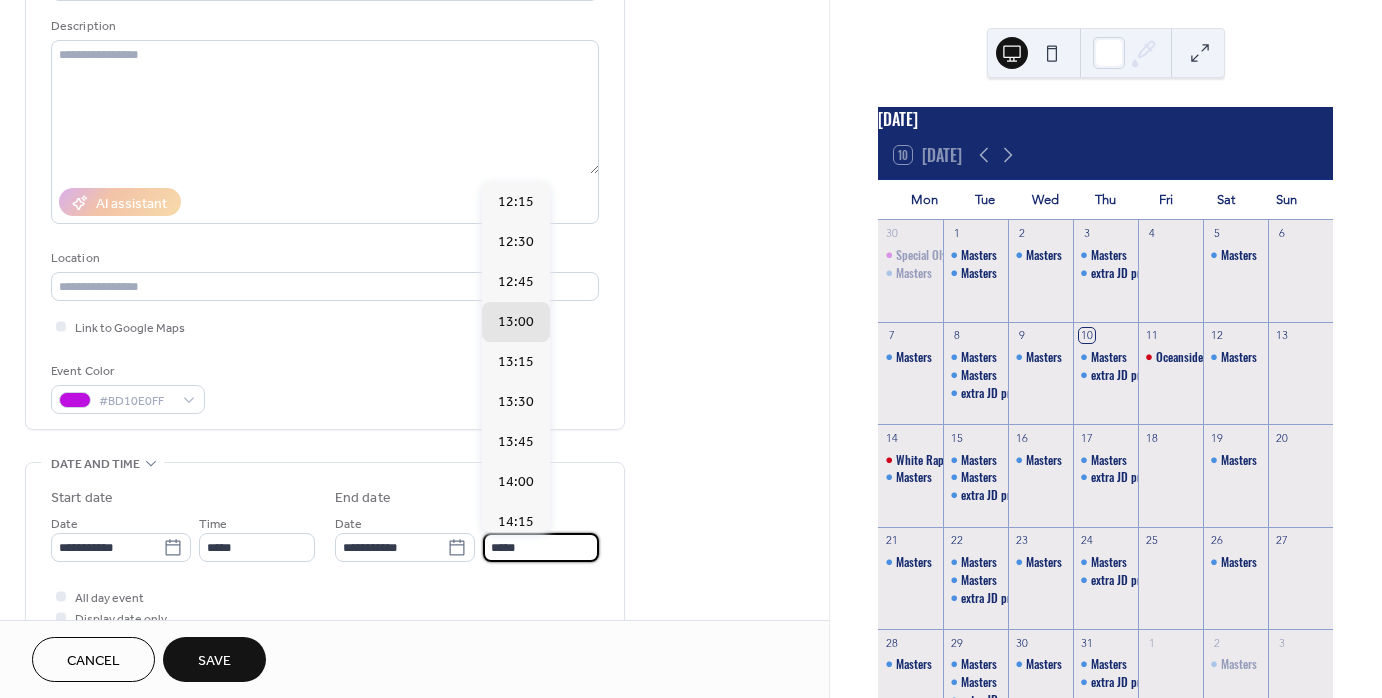 click on "*****" at bounding box center (541, 547) 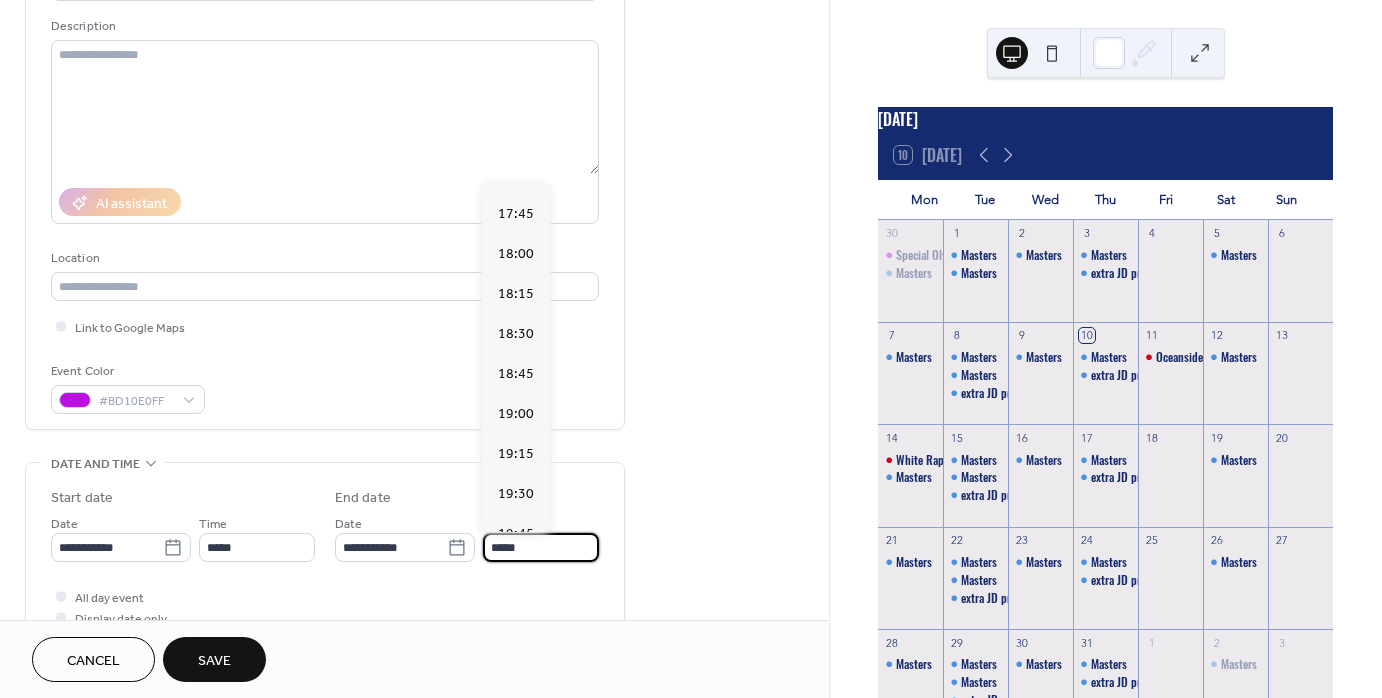 scroll, scrollTop: 872, scrollLeft: 0, axis: vertical 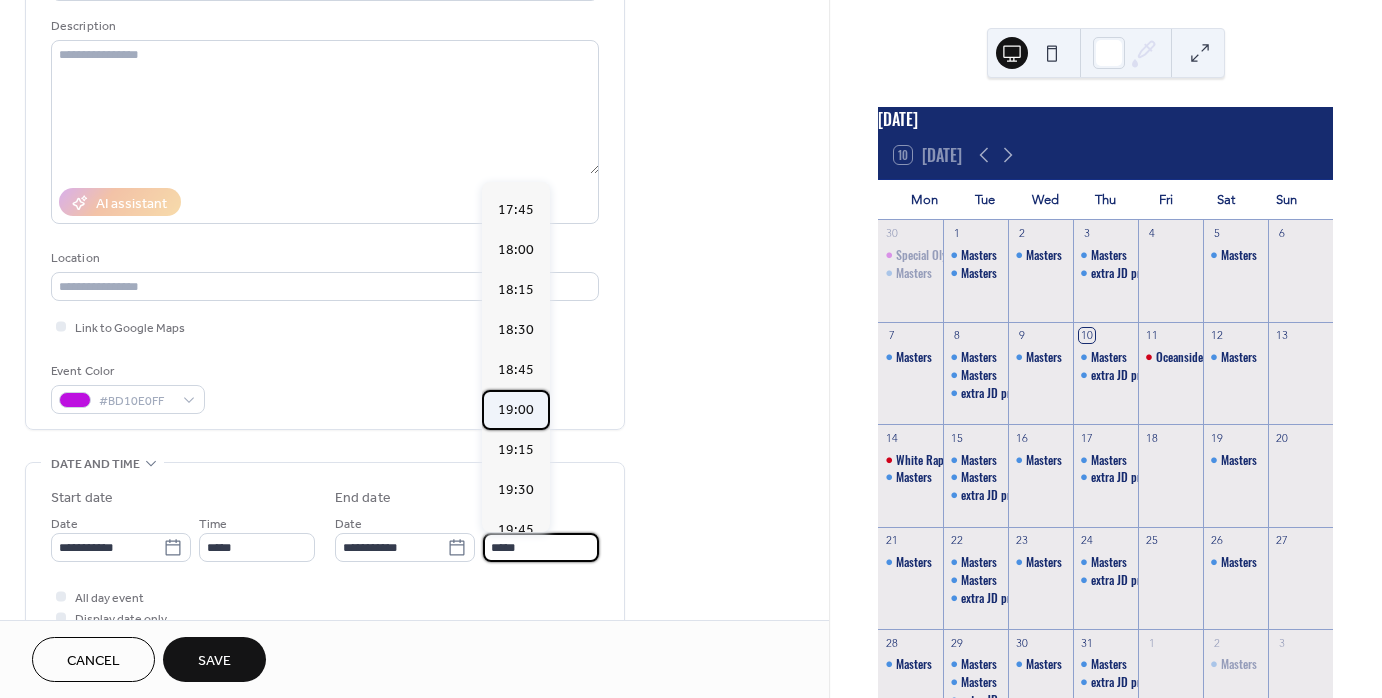 click on "19:00" at bounding box center [516, 410] 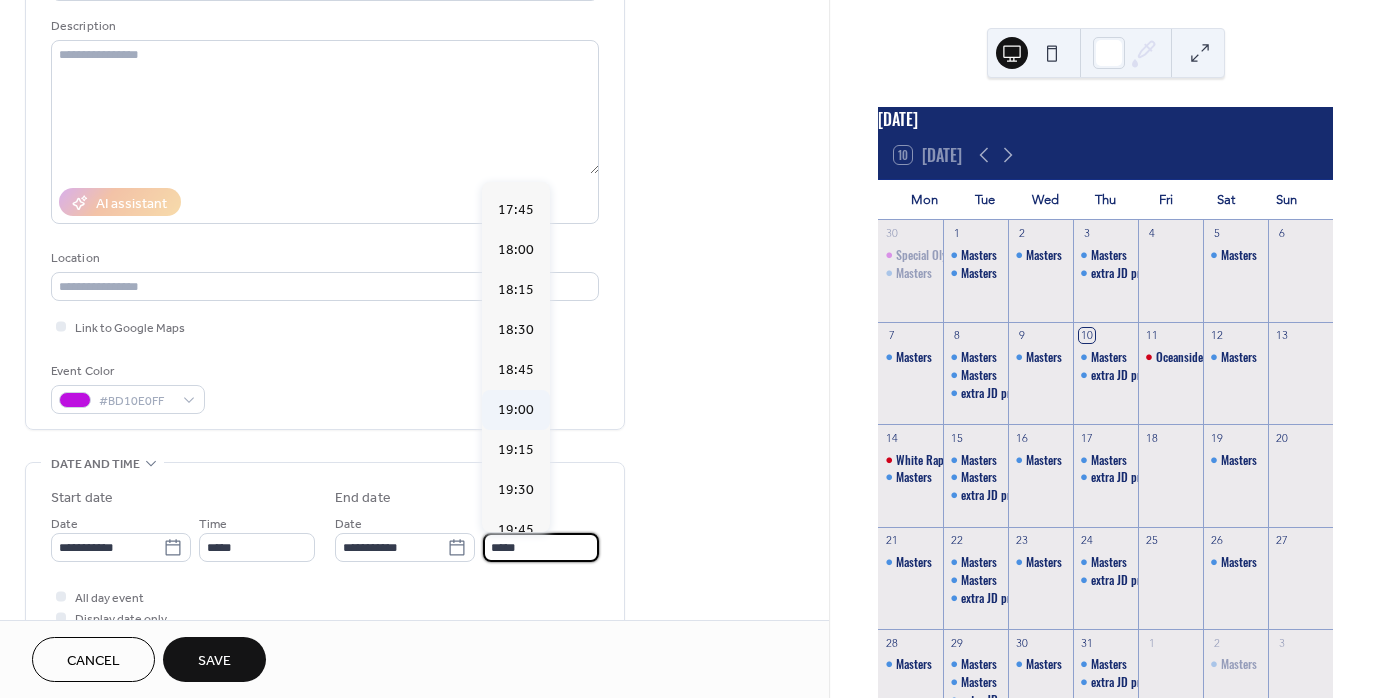 type on "*****" 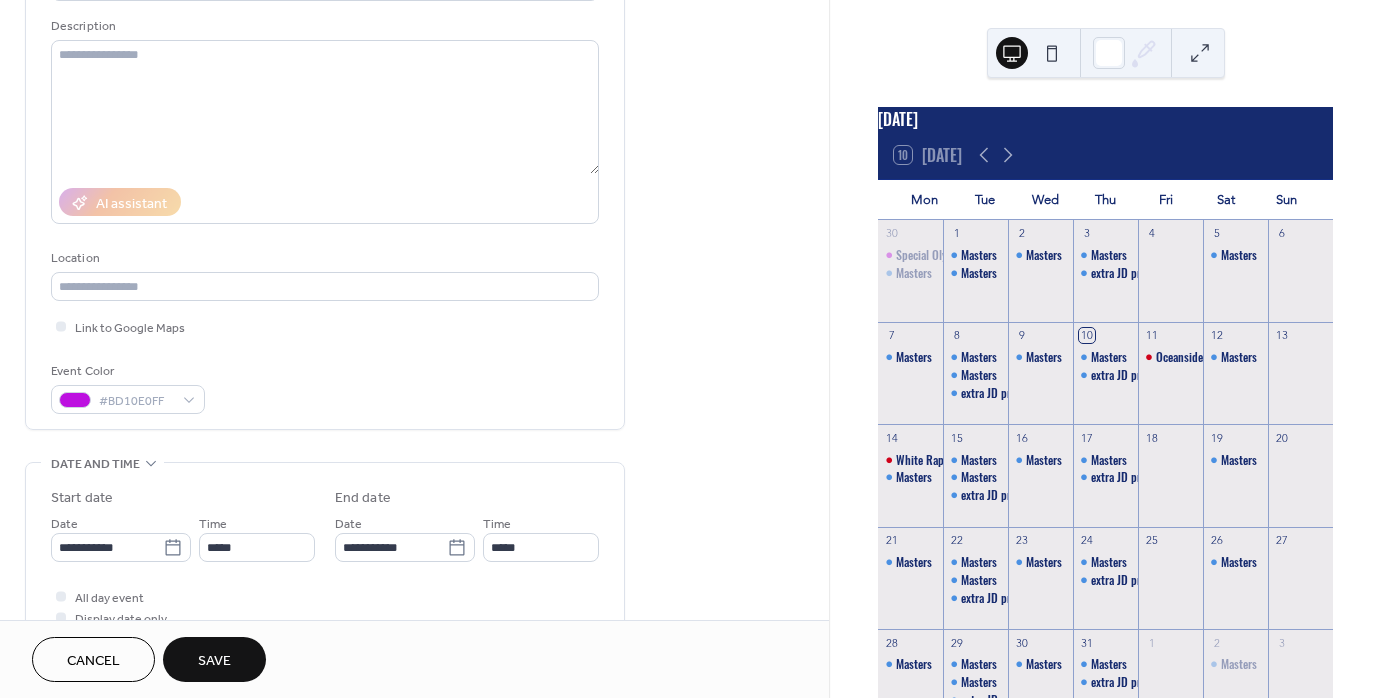 click on "Save" at bounding box center (214, 661) 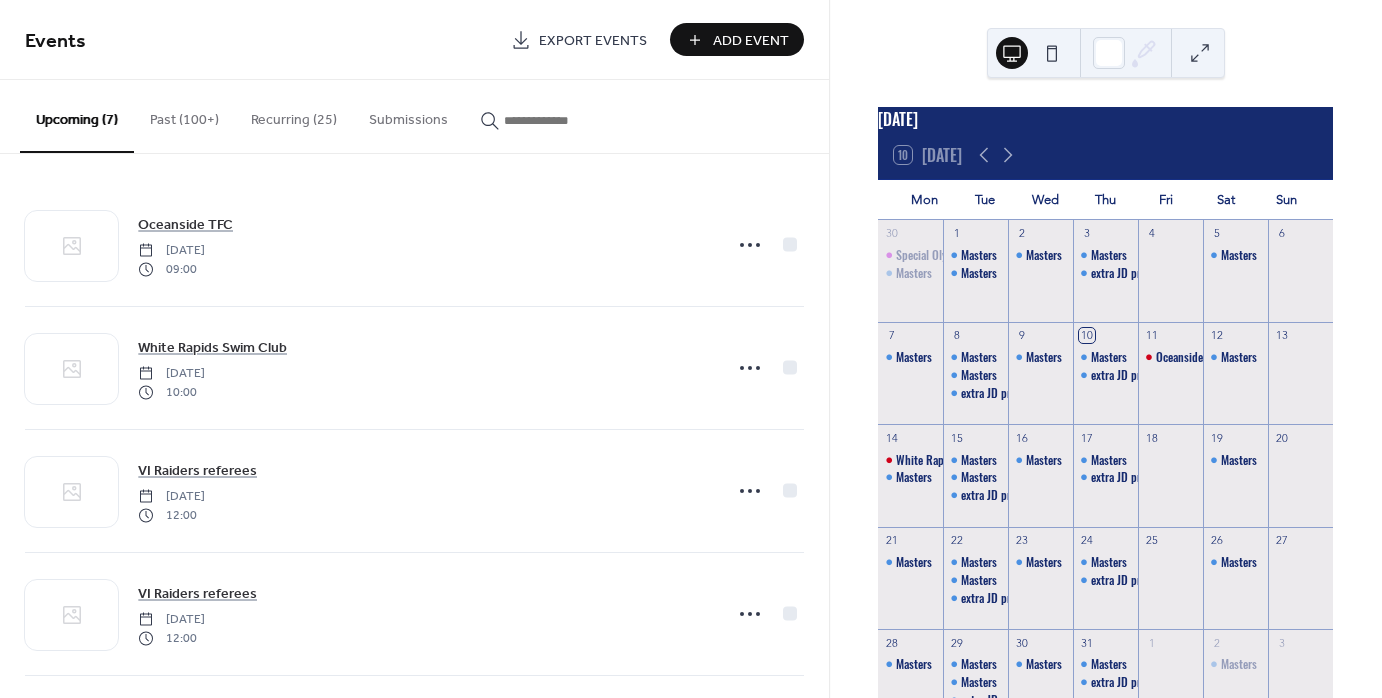 click on "Add Event" at bounding box center (751, 41) 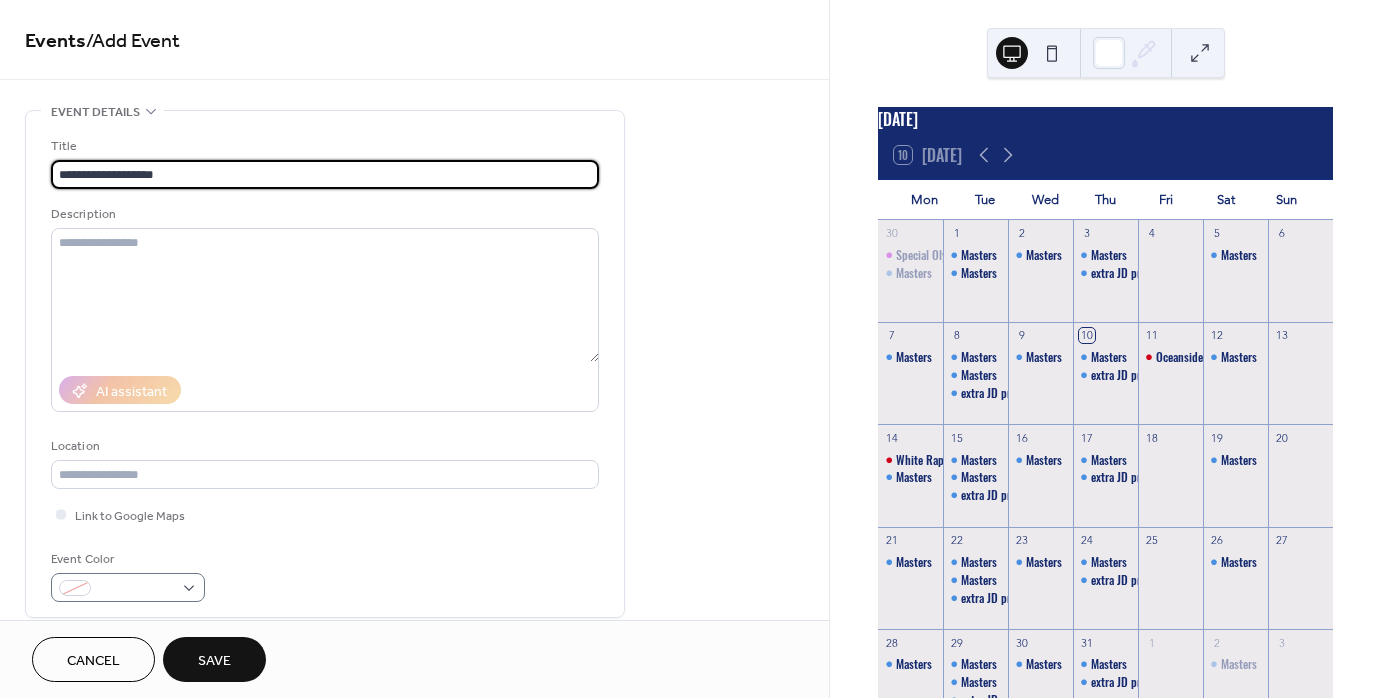 type on "**********" 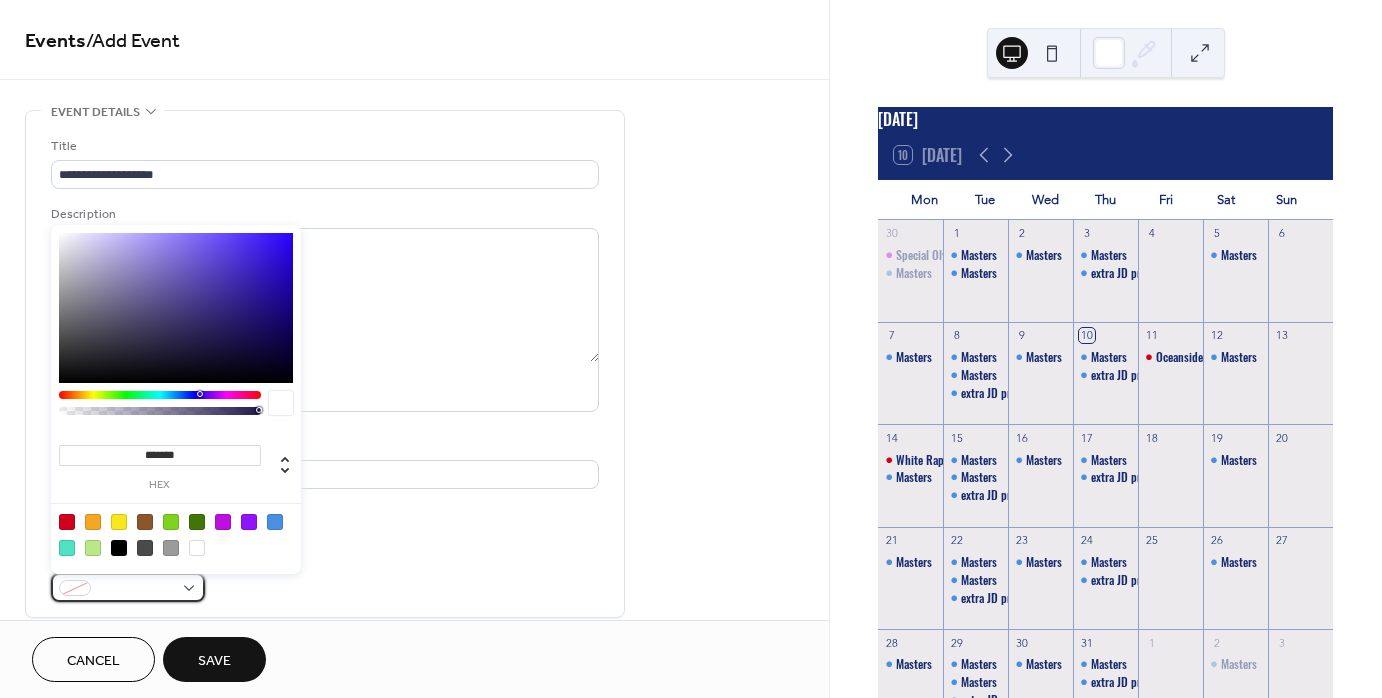 click at bounding box center (136, 589) 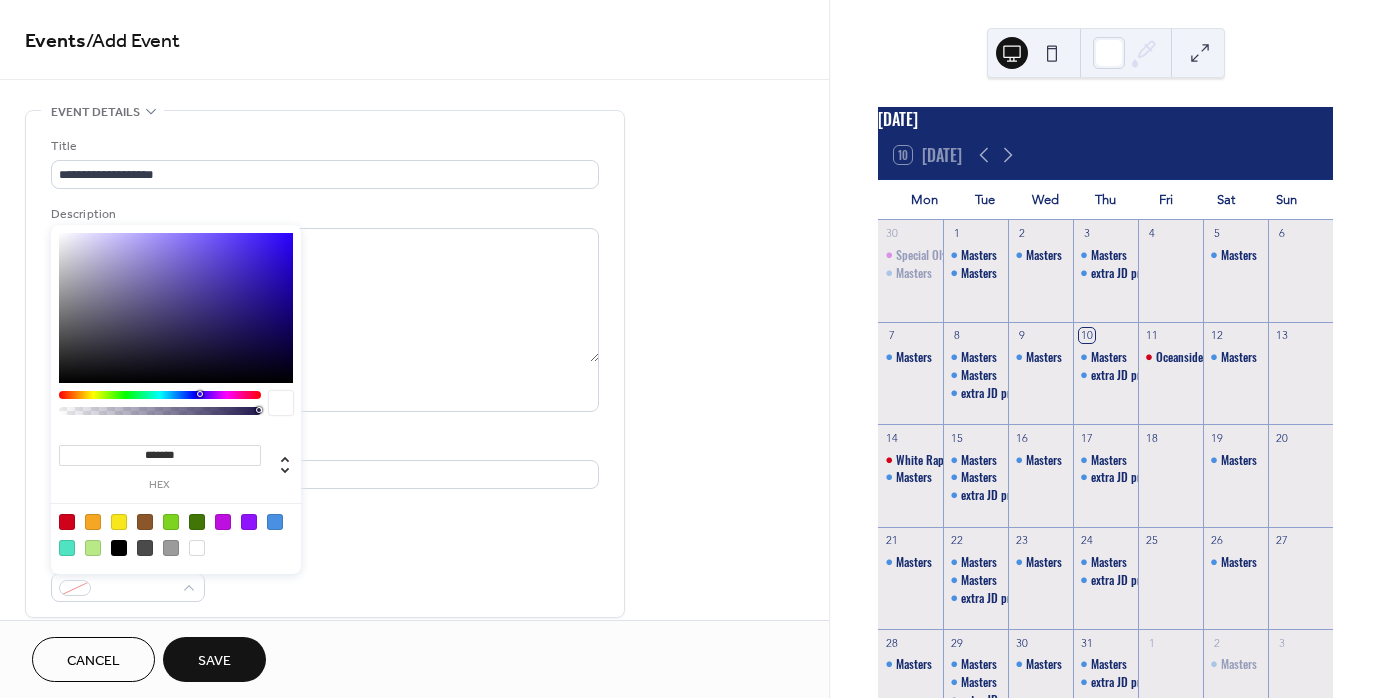 click at bounding box center (223, 522) 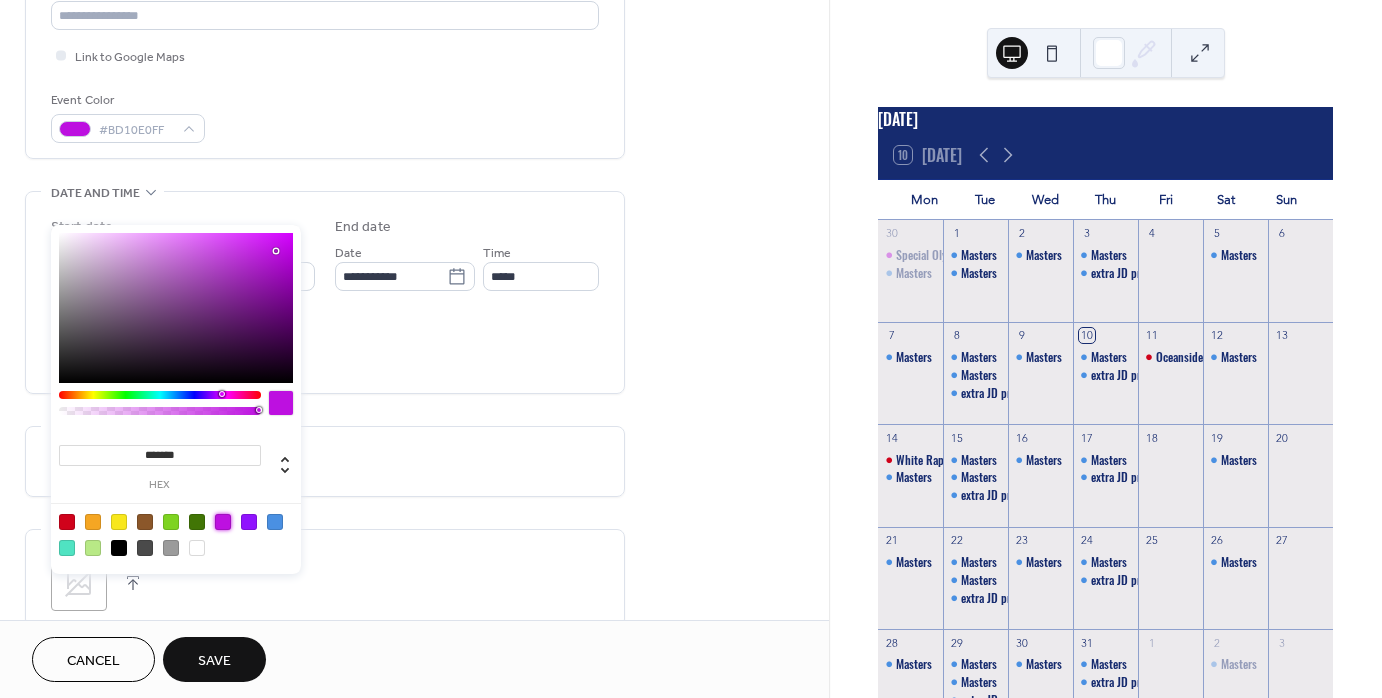 scroll, scrollTop: 464, scrollLeft: 0, axis: vertical 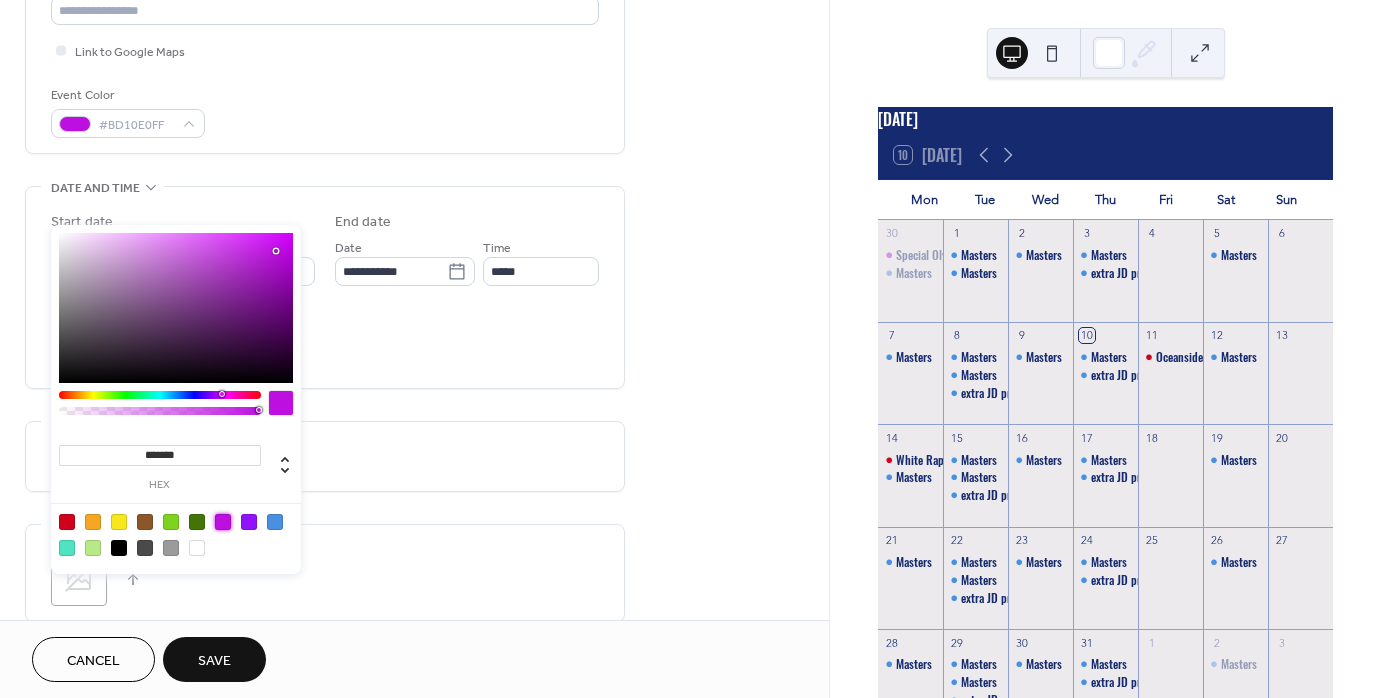 click on "All day event Display date only Hide event end time" at bounding box center [325, 341] 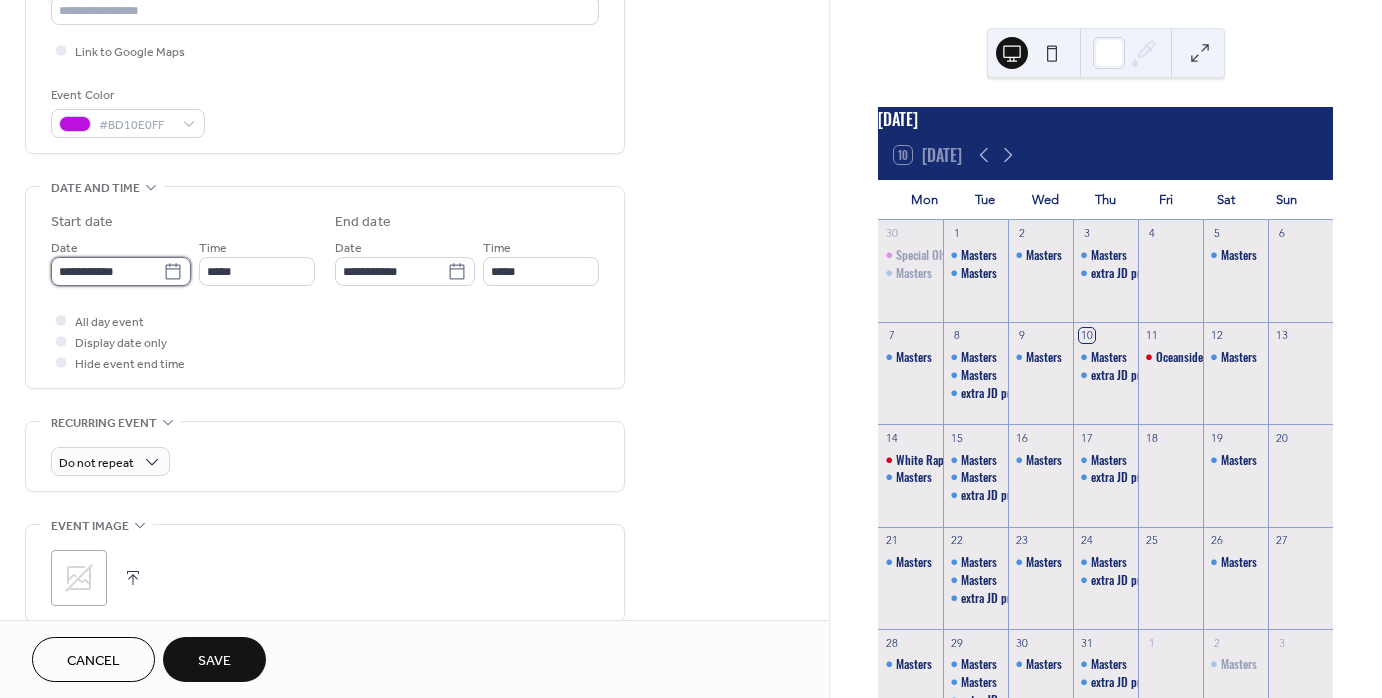 click on "**********" at bounding box center [107, 271] 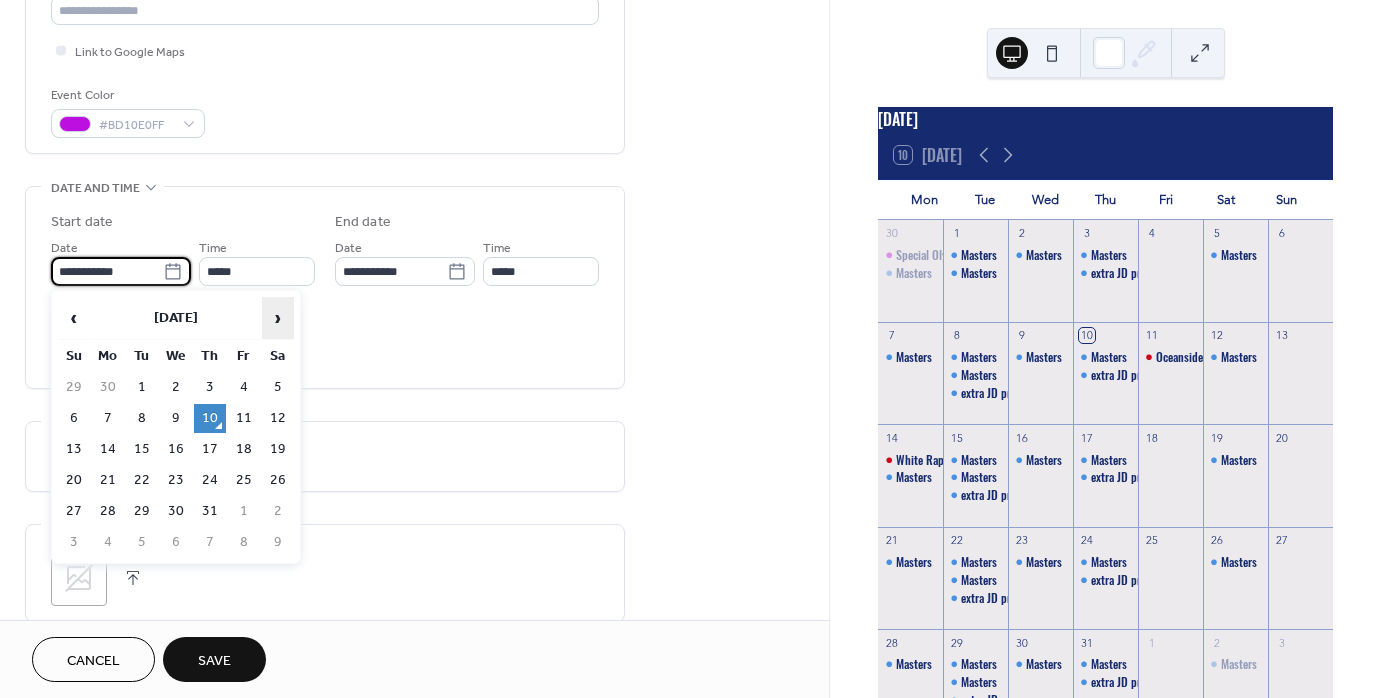 click on "›" at bounding box center [278, 318] 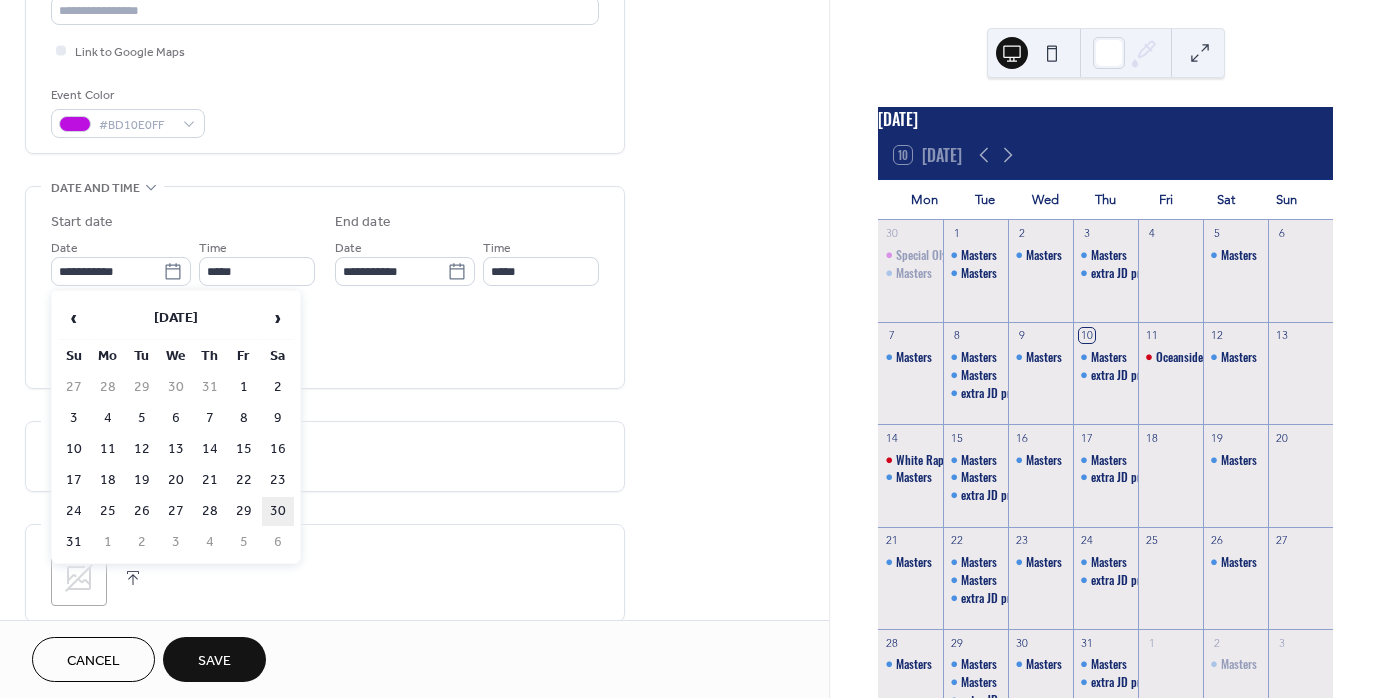 click on "30" at bounding box center (278, 511) 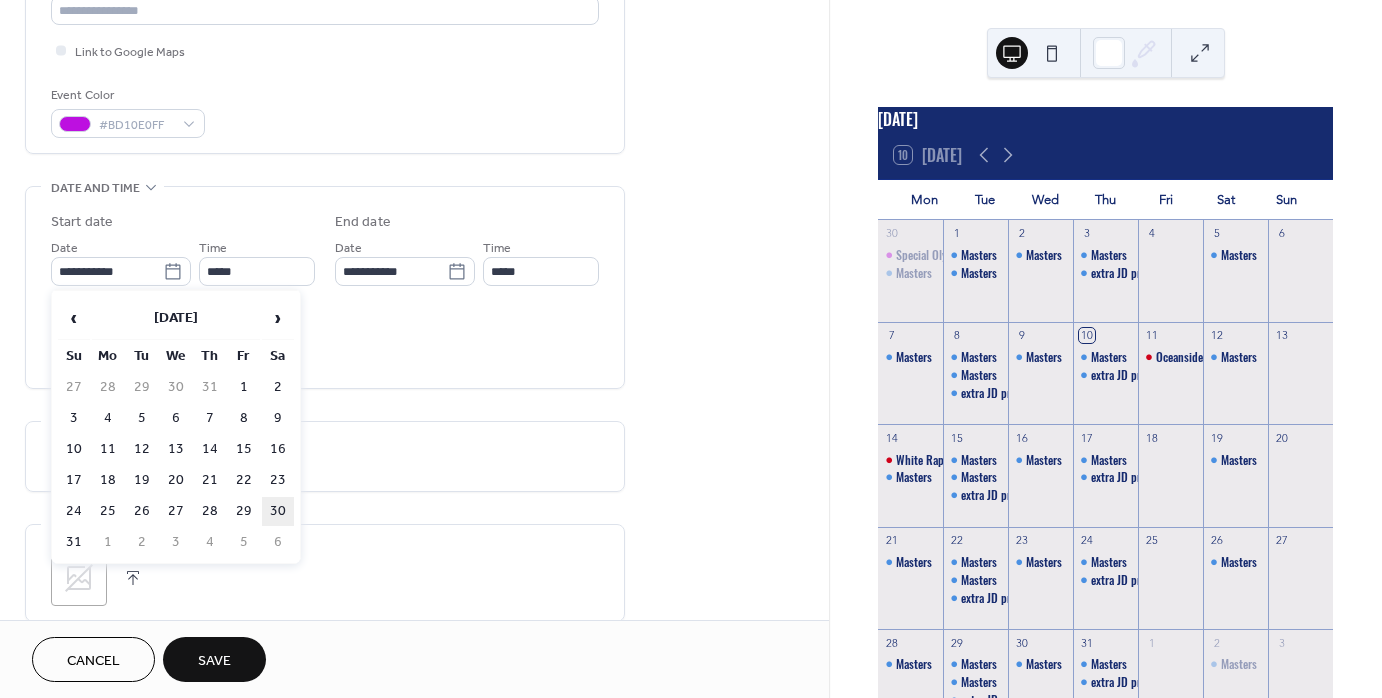 type on "**********" 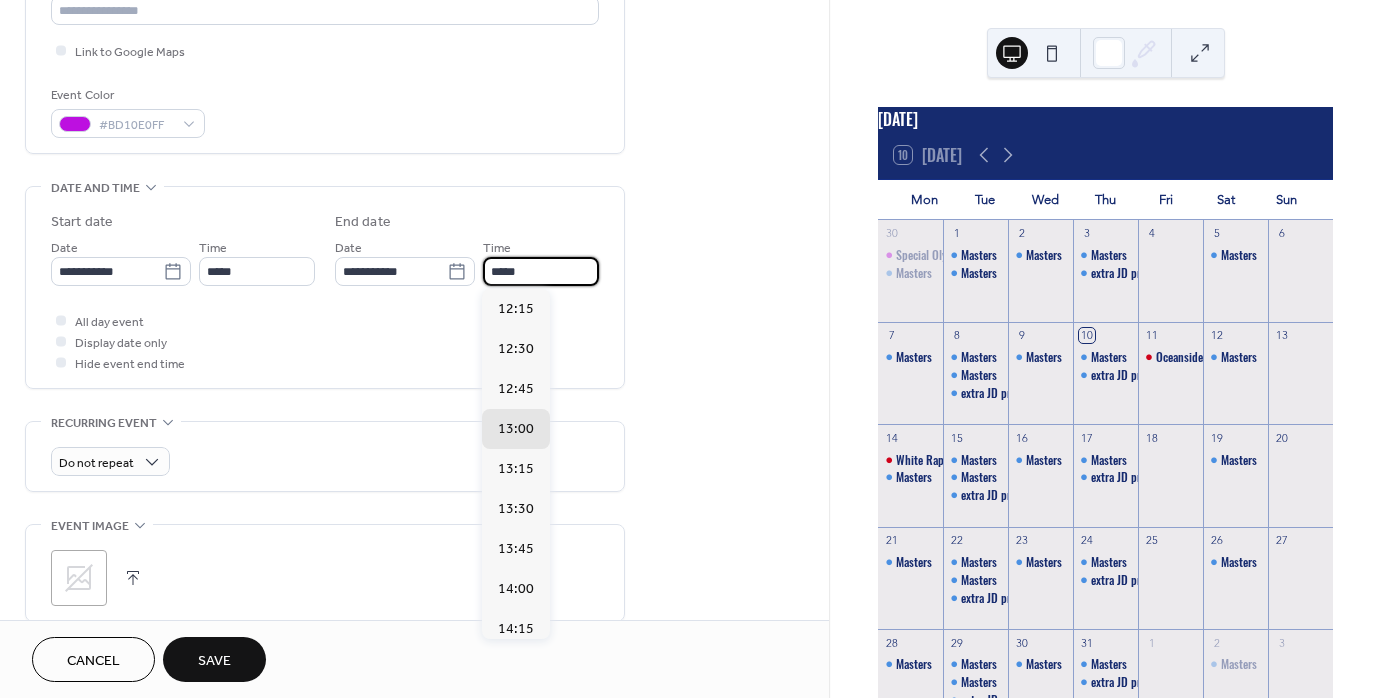 click on "*****" at bounding box center [541, 271] 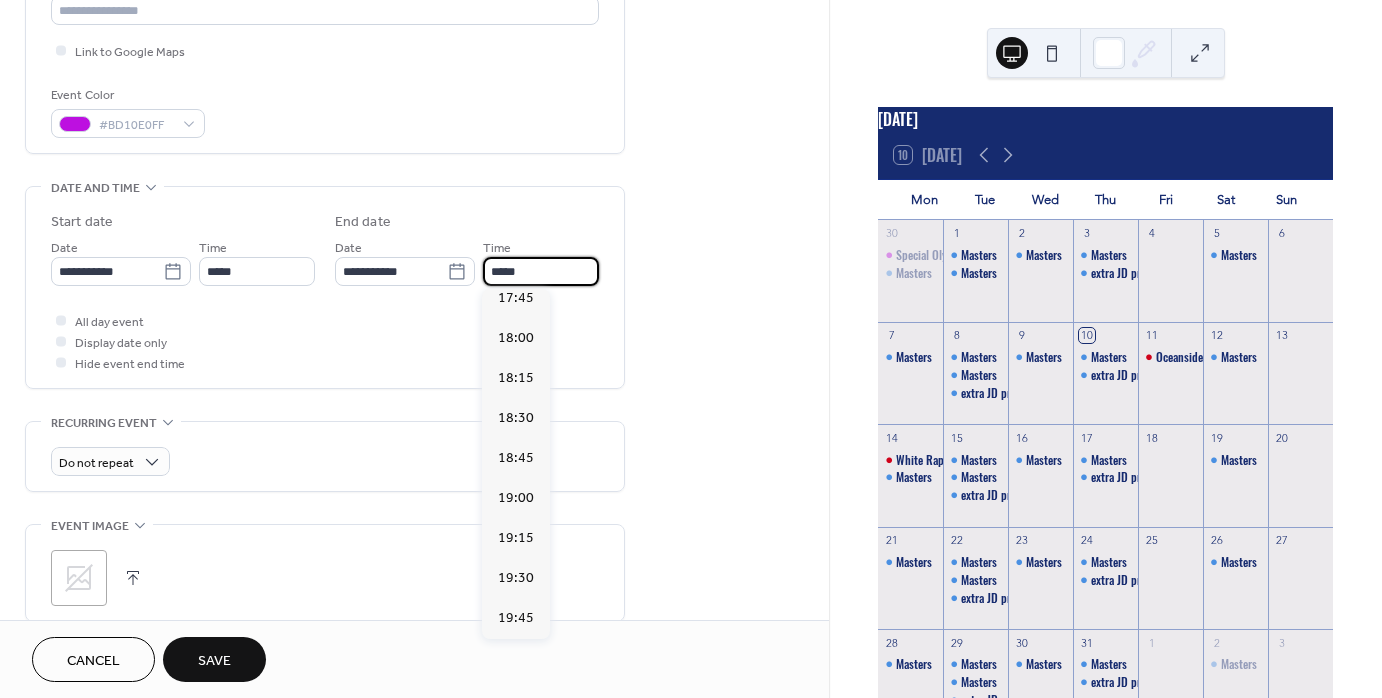 scroll, scrollTop: 892, scrollLeft: 0, axis: vertical 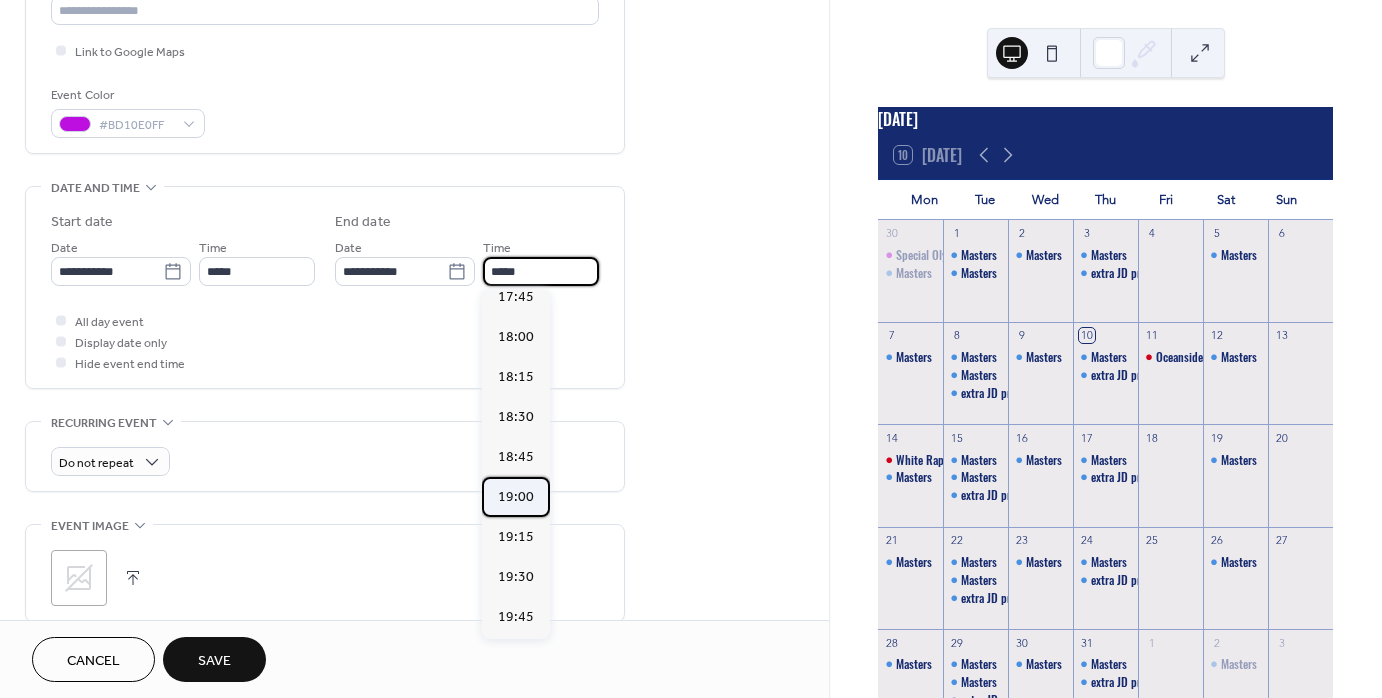 click on "19:00" at bounding box center (516, 497) 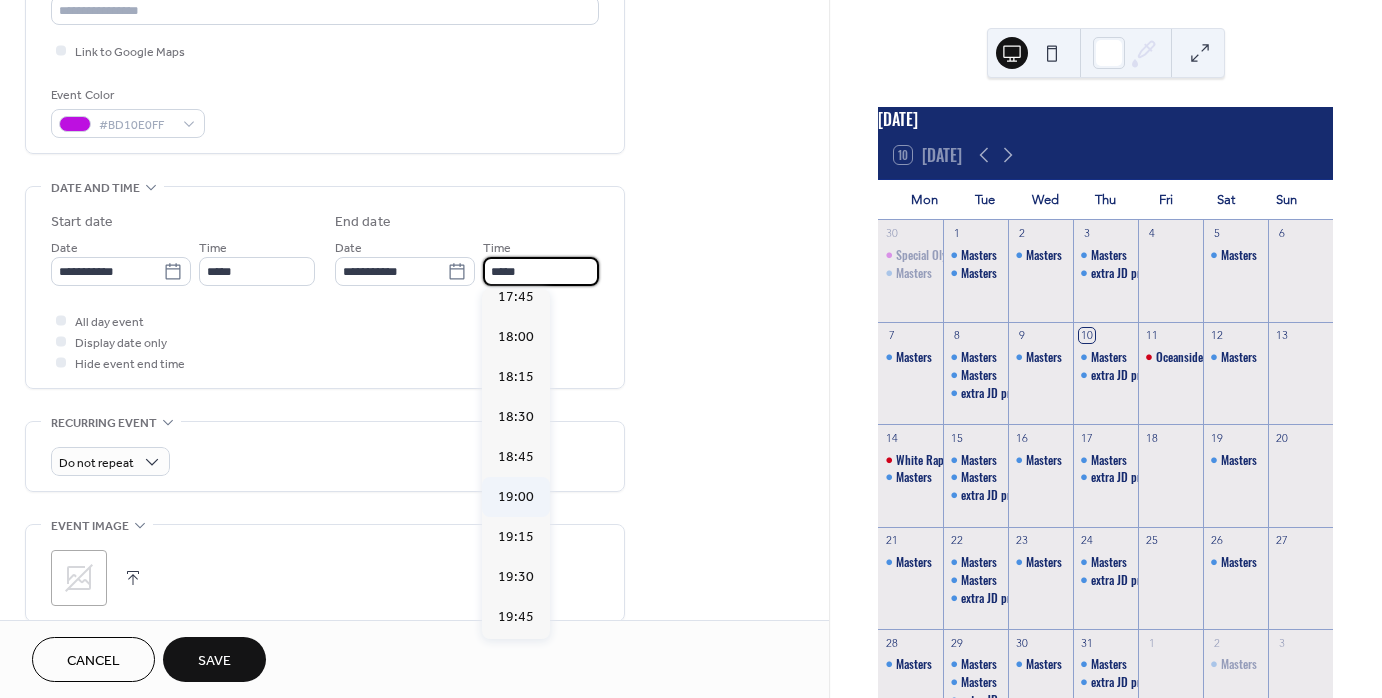 type on "*****" 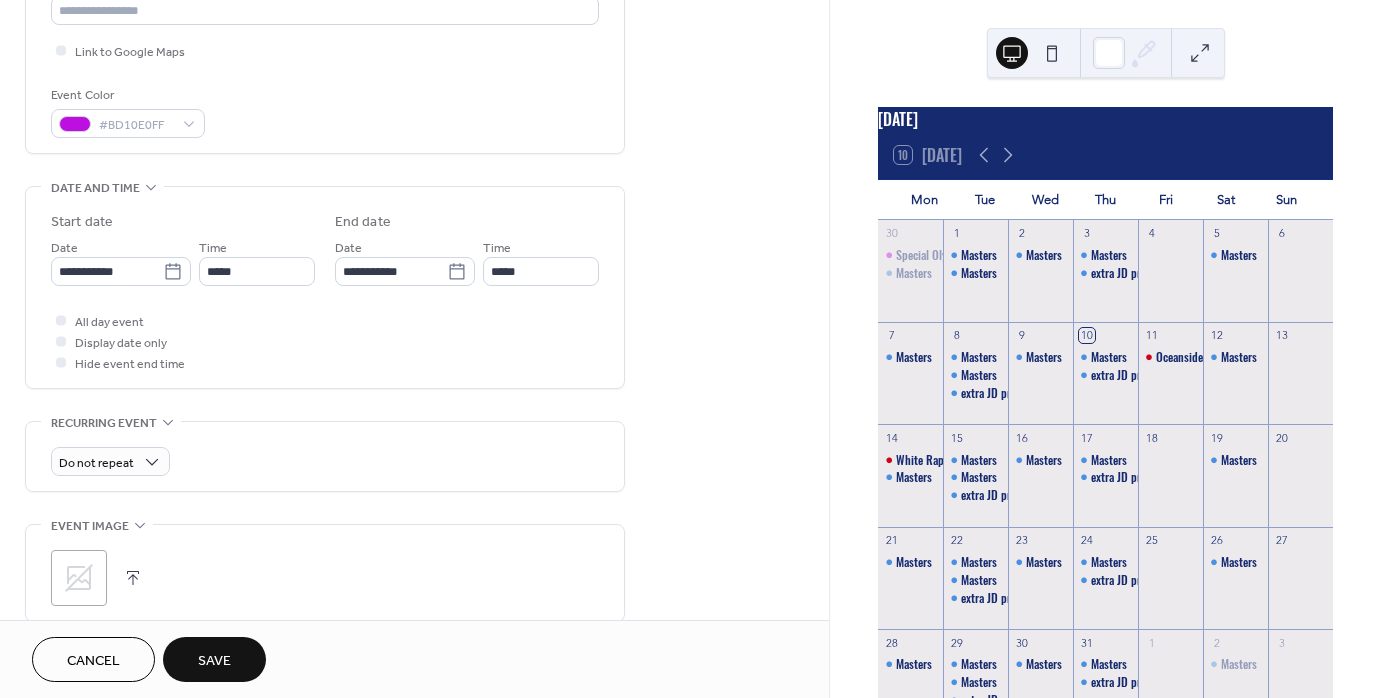 click on "Save" at bounding box center (214, 661) 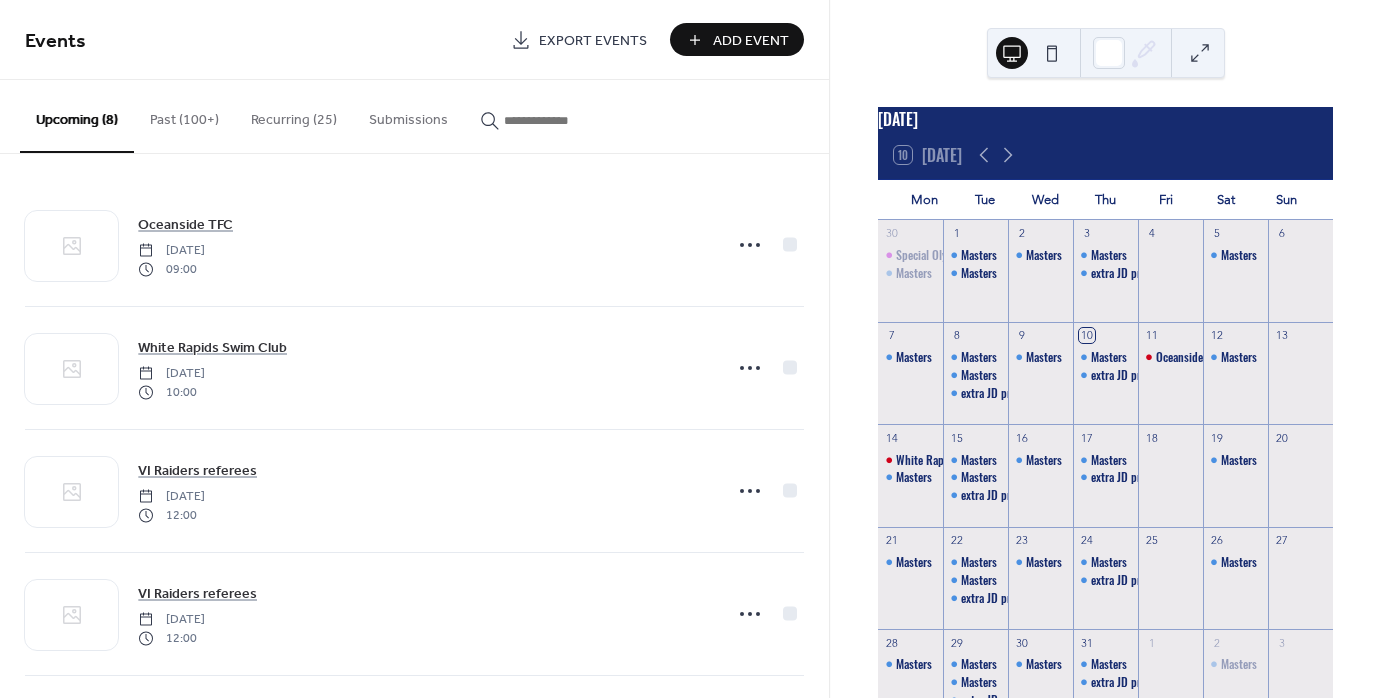 click on "Add Event" at bounding box center (751, 41) 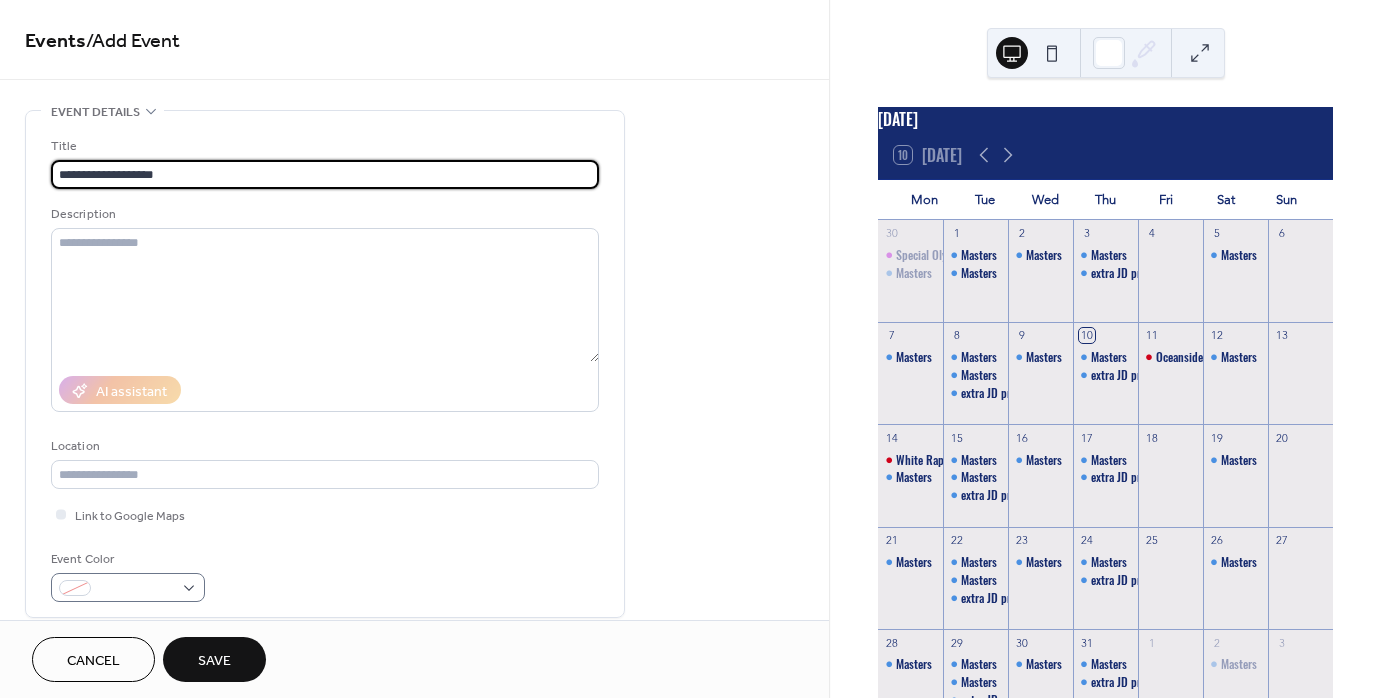 type on "**********" 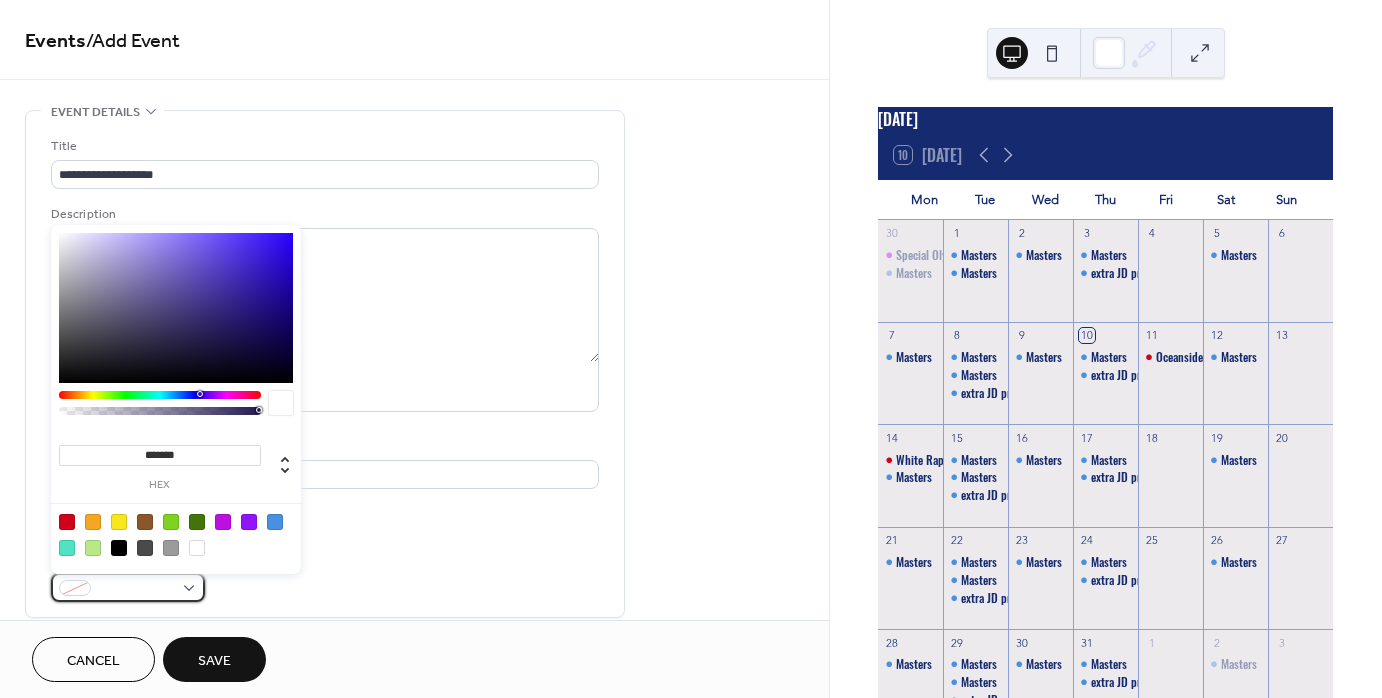 click at bounding box center [136, 589] 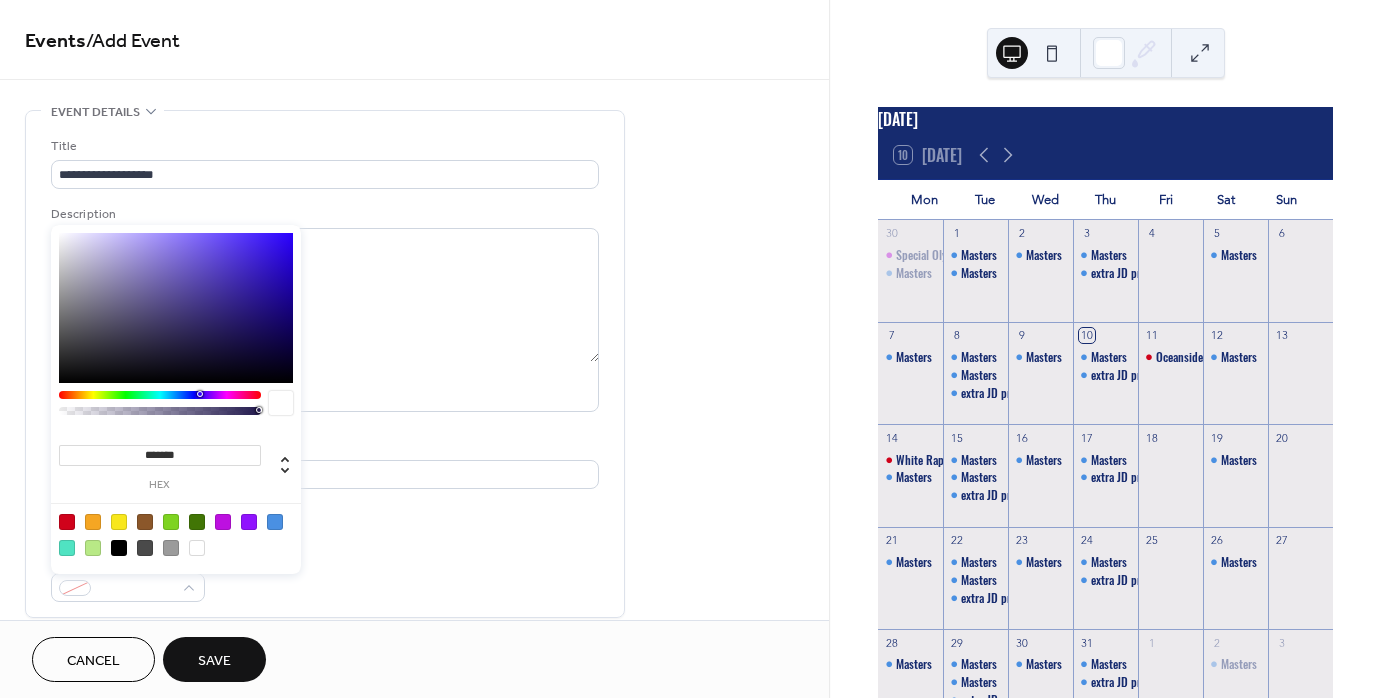 click at bounding box center [223, 522] 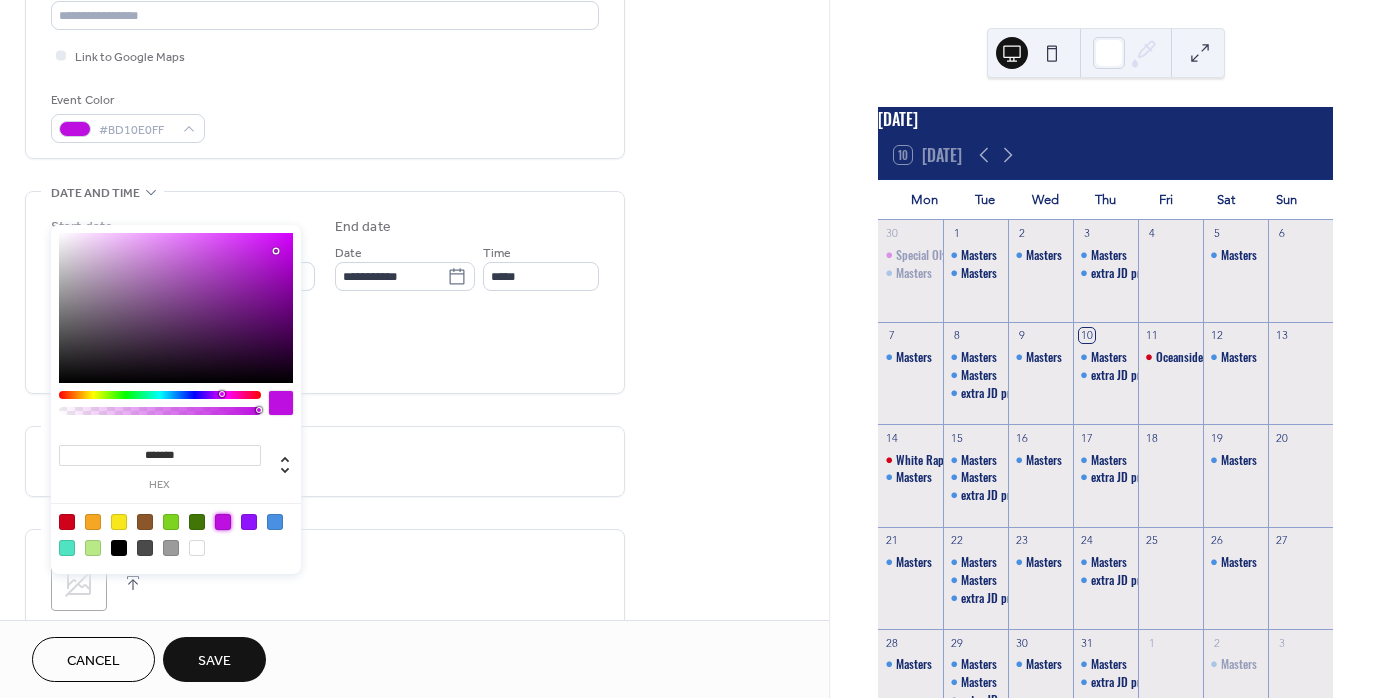 scroll, scrollTop: 460, scrollLeft: 0, axis: vertical 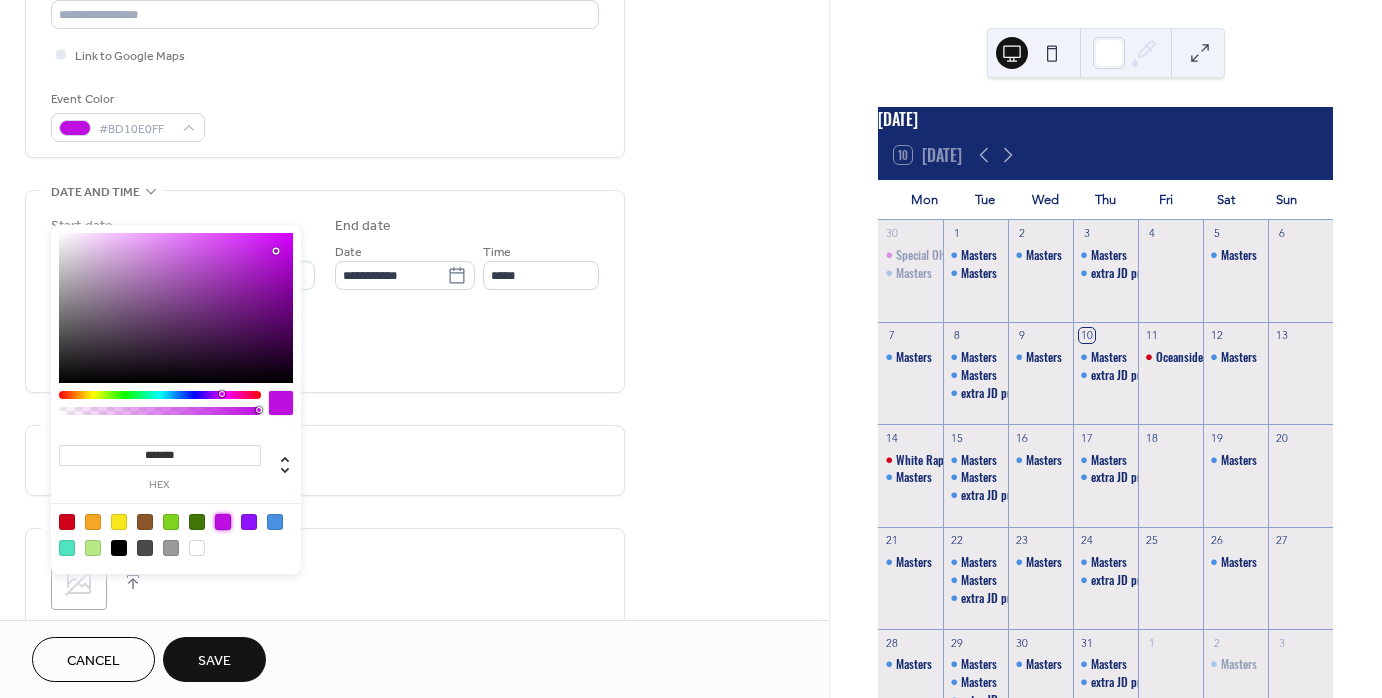 click on "All day event Display date only Hide event end time" at bounding box center [325, 345] 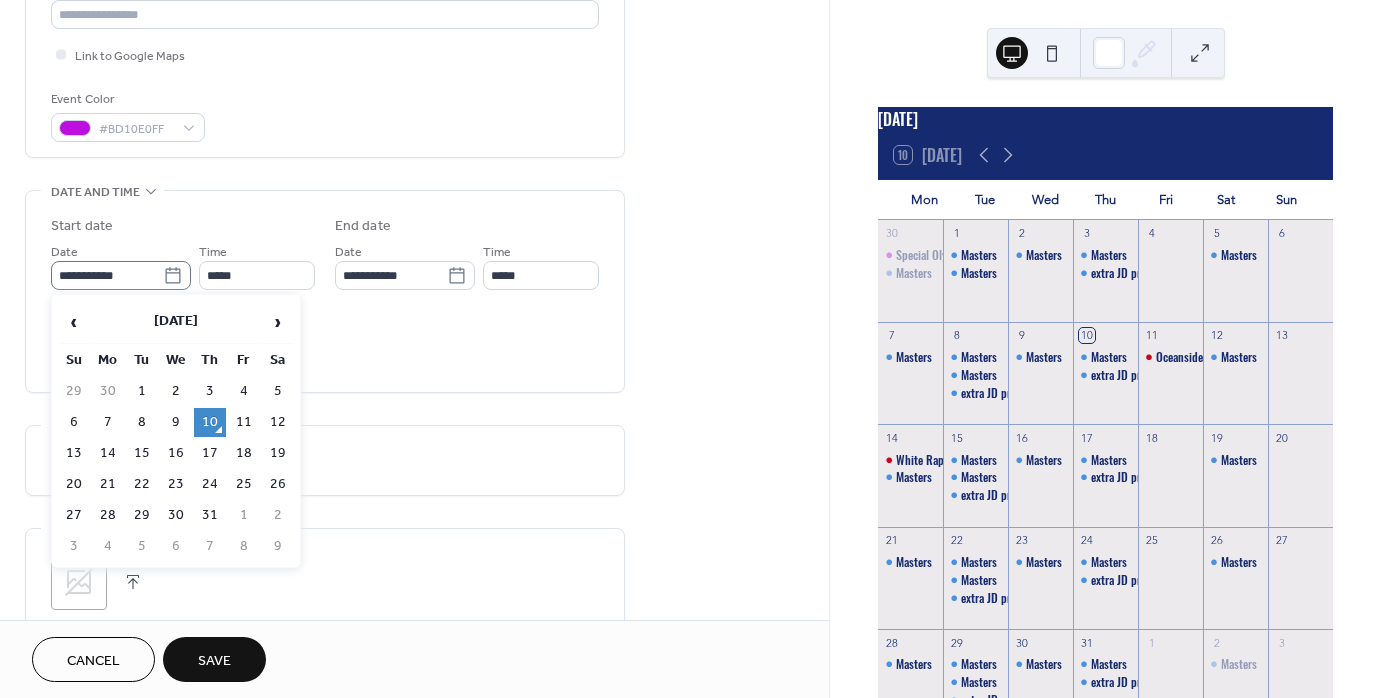 click 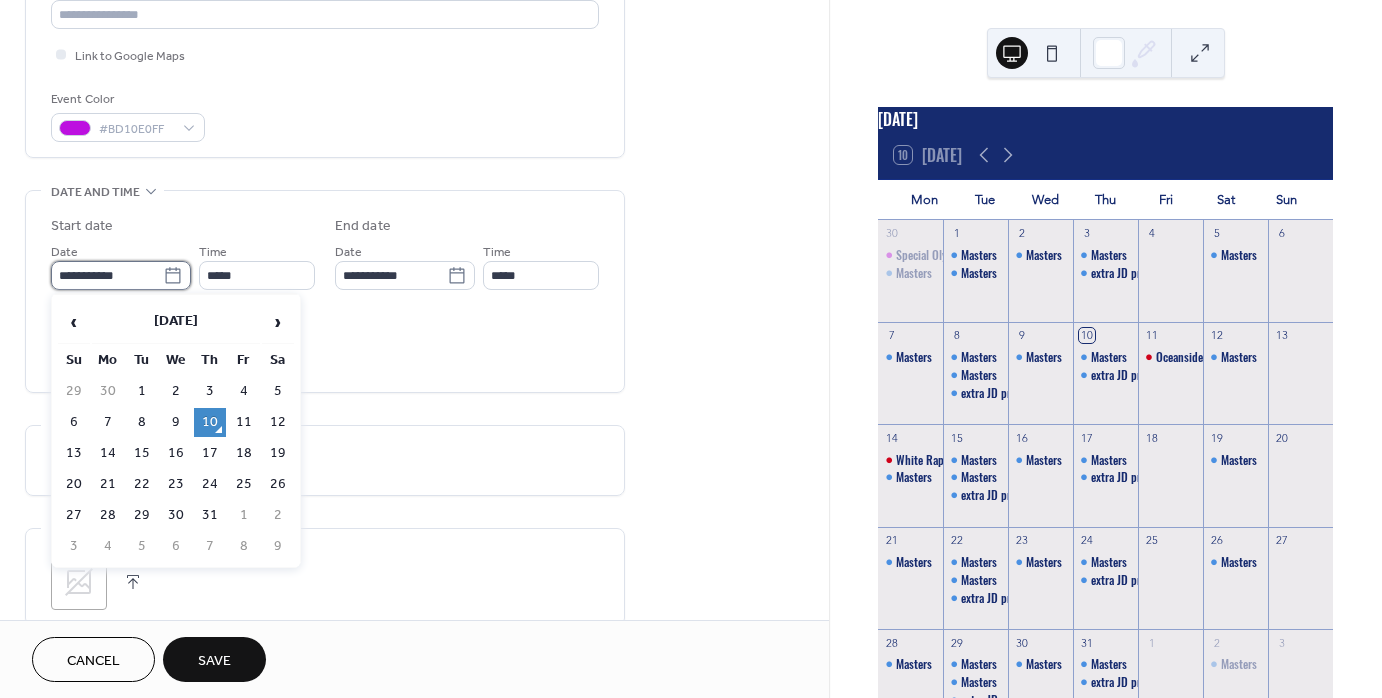click on "**********" at bounding box center (107, 275) 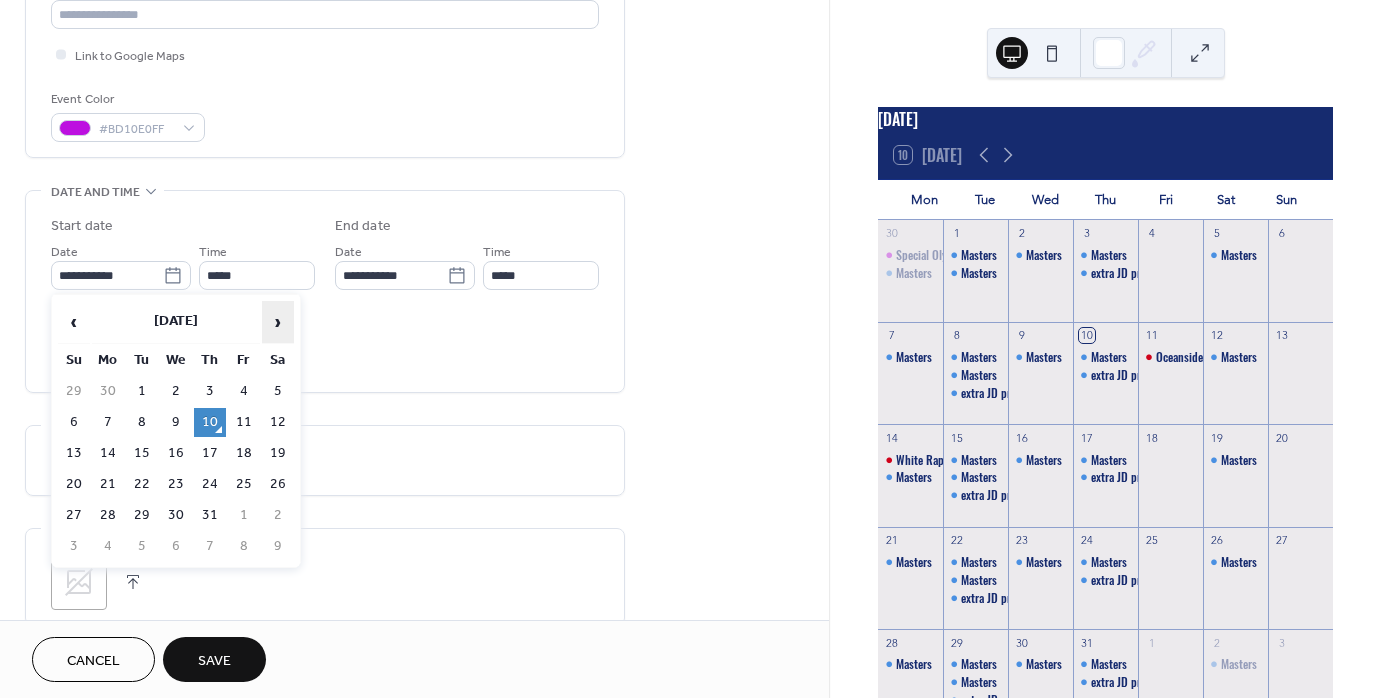 click on "›" at bounding box center [278, 322] 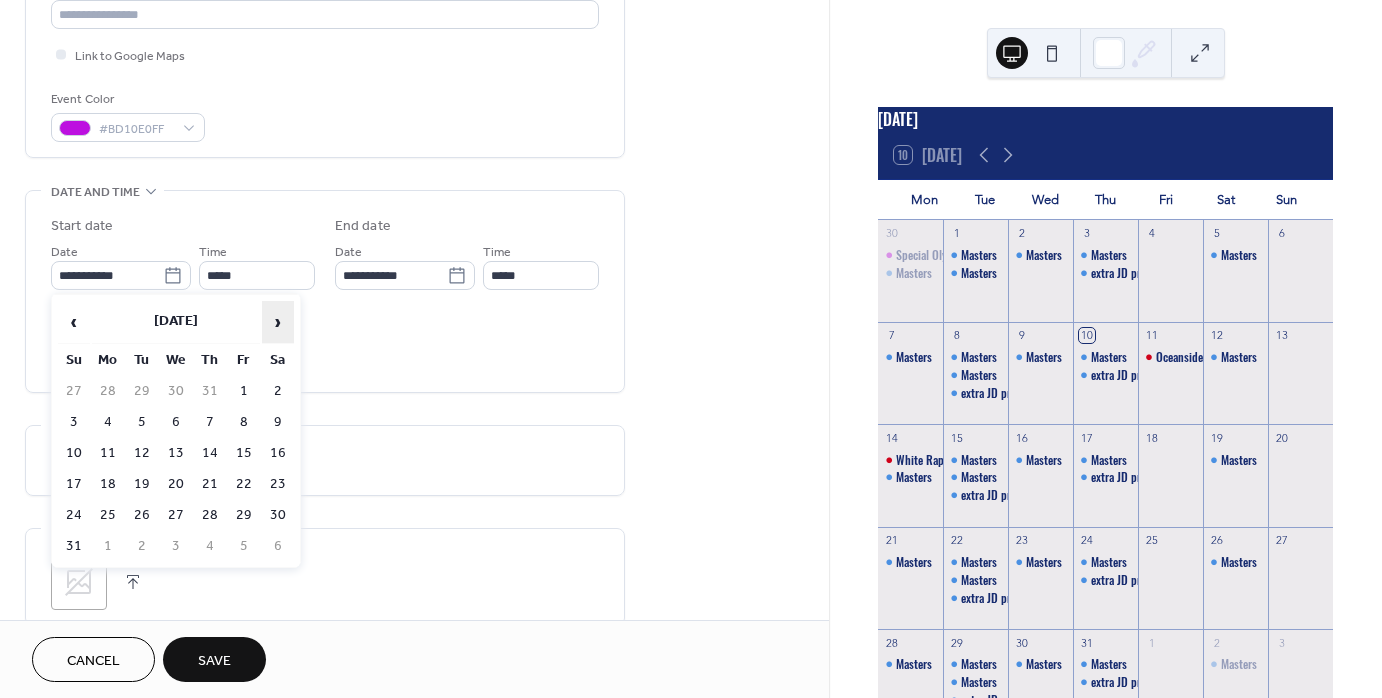 click on "›" at bounding box center (278, 322) 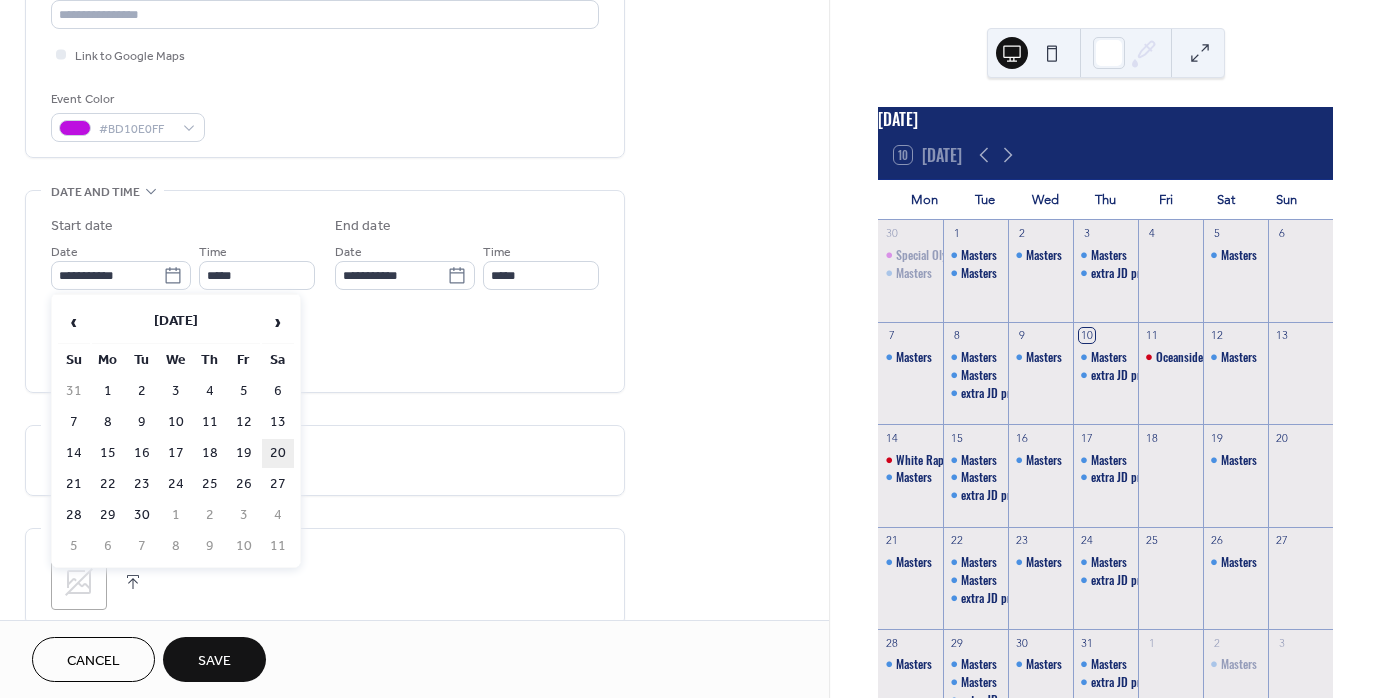 click on "20" at bounding box center [278, 453] 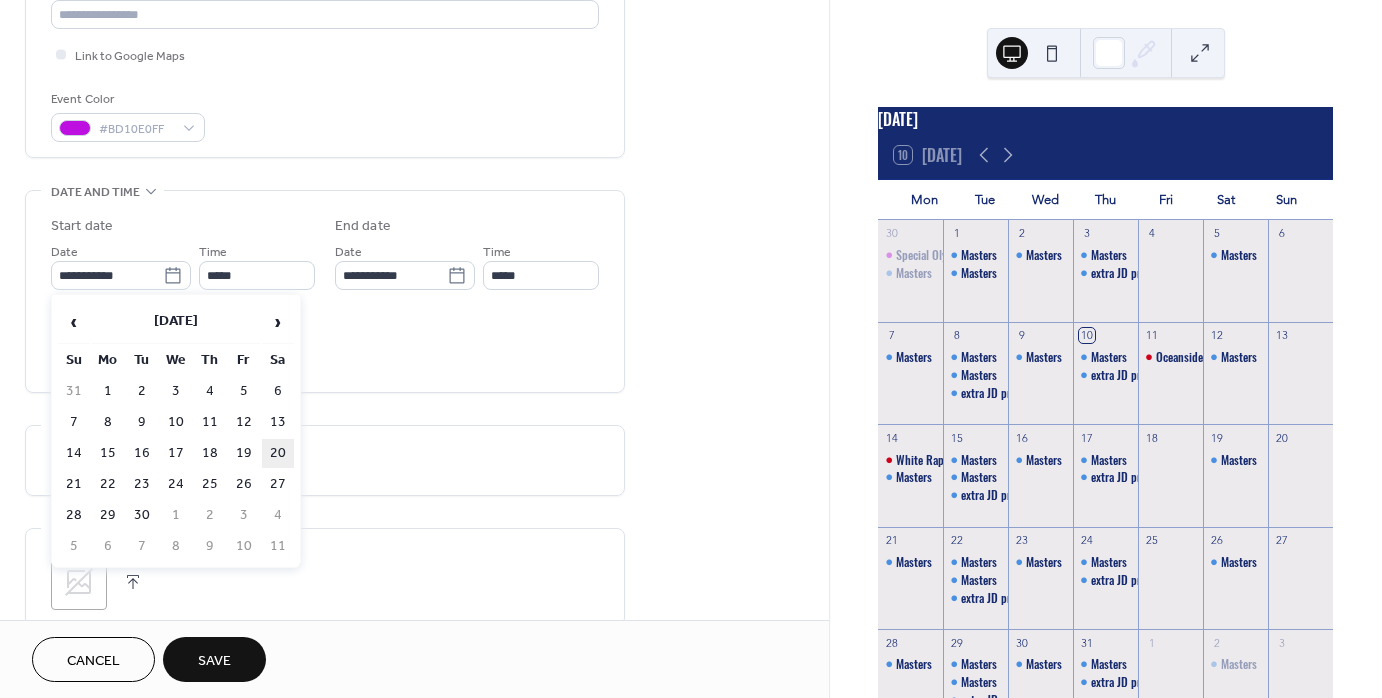 type on "**********" 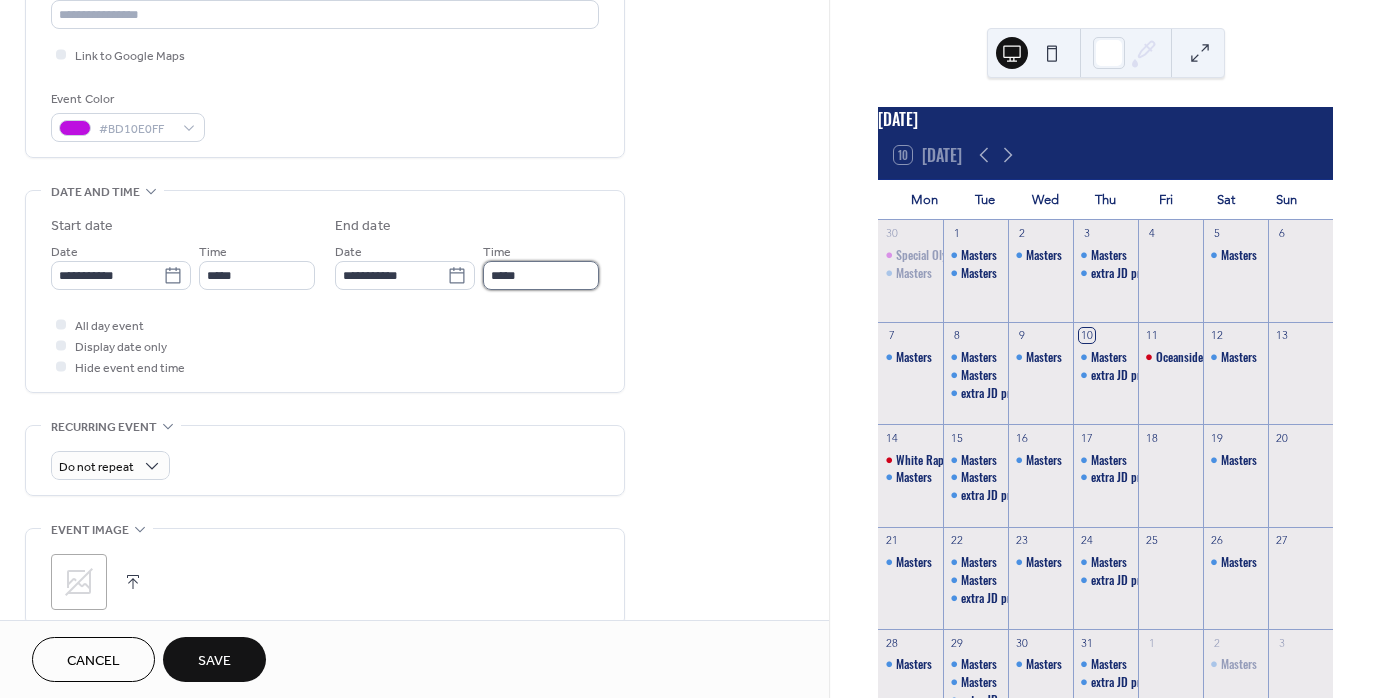 click on "*****" at bounding box center [541, 275] 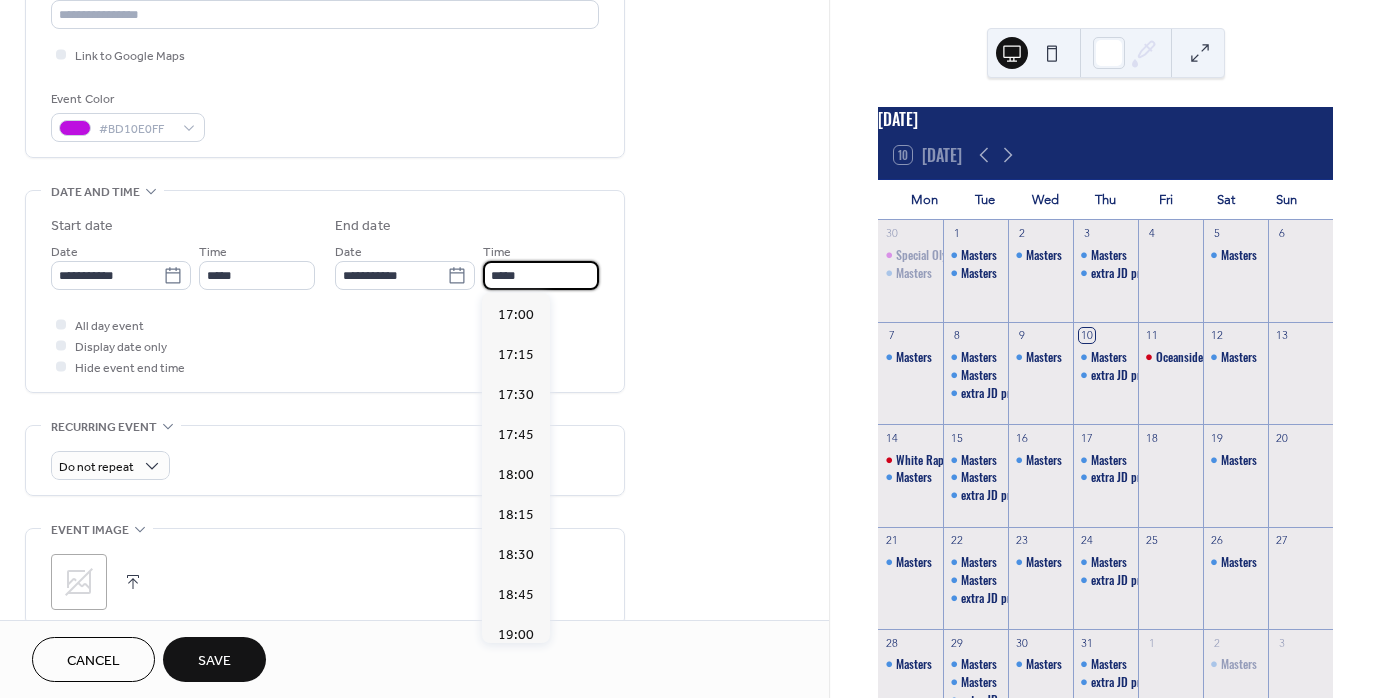 scroll, scrollTop: 902, scrollLeft: 0, axis: vertical 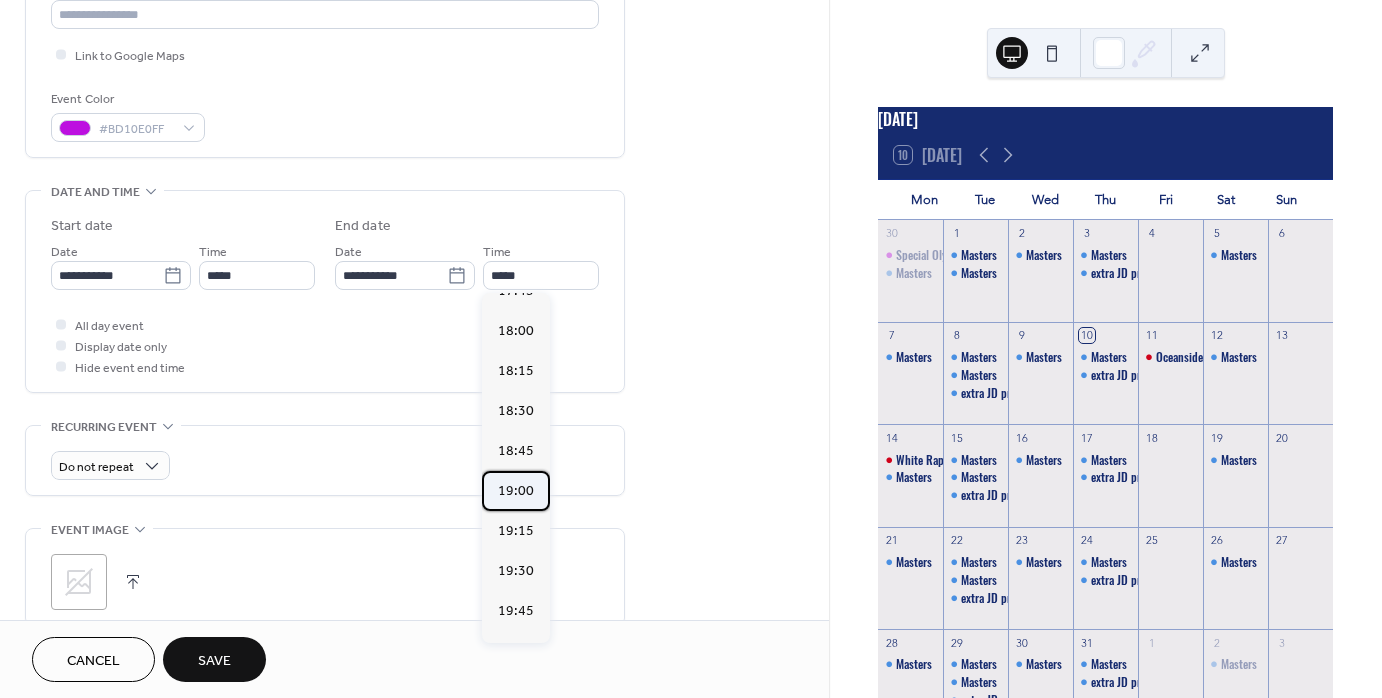 click on "19:00" at bounding box center (516, 490) 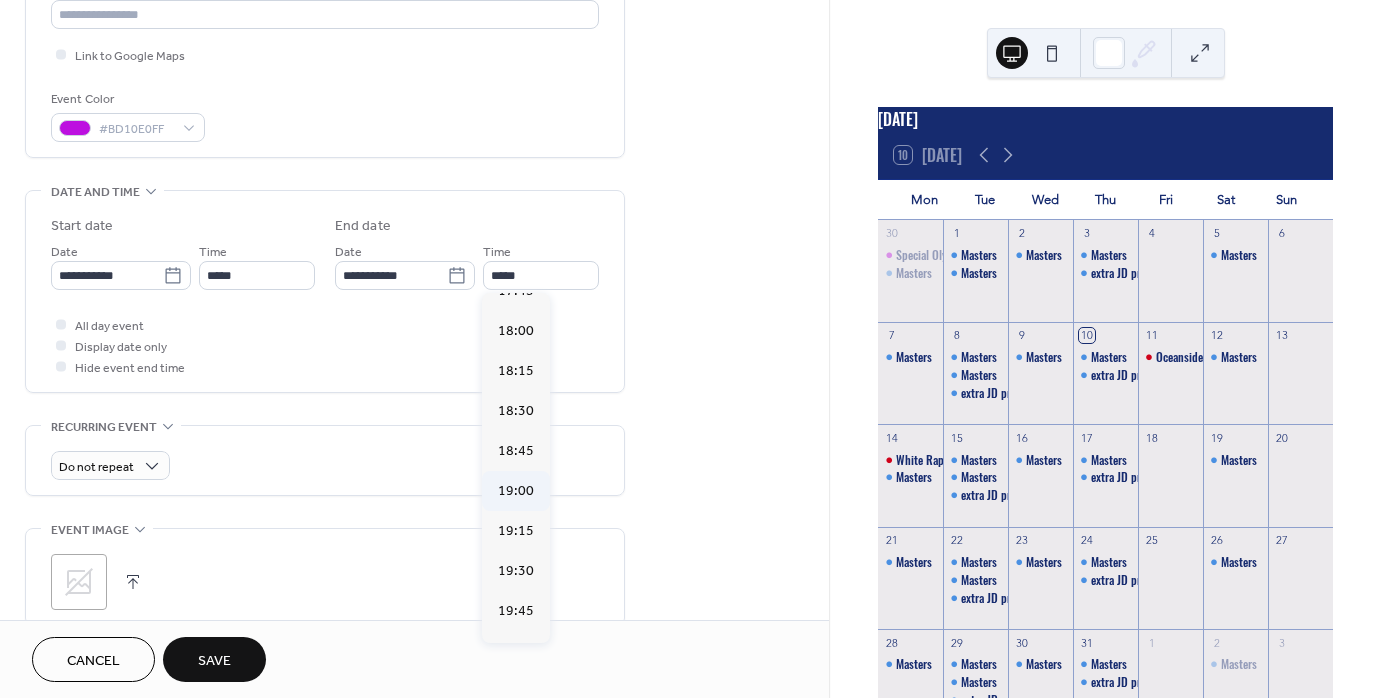 type on "*****" 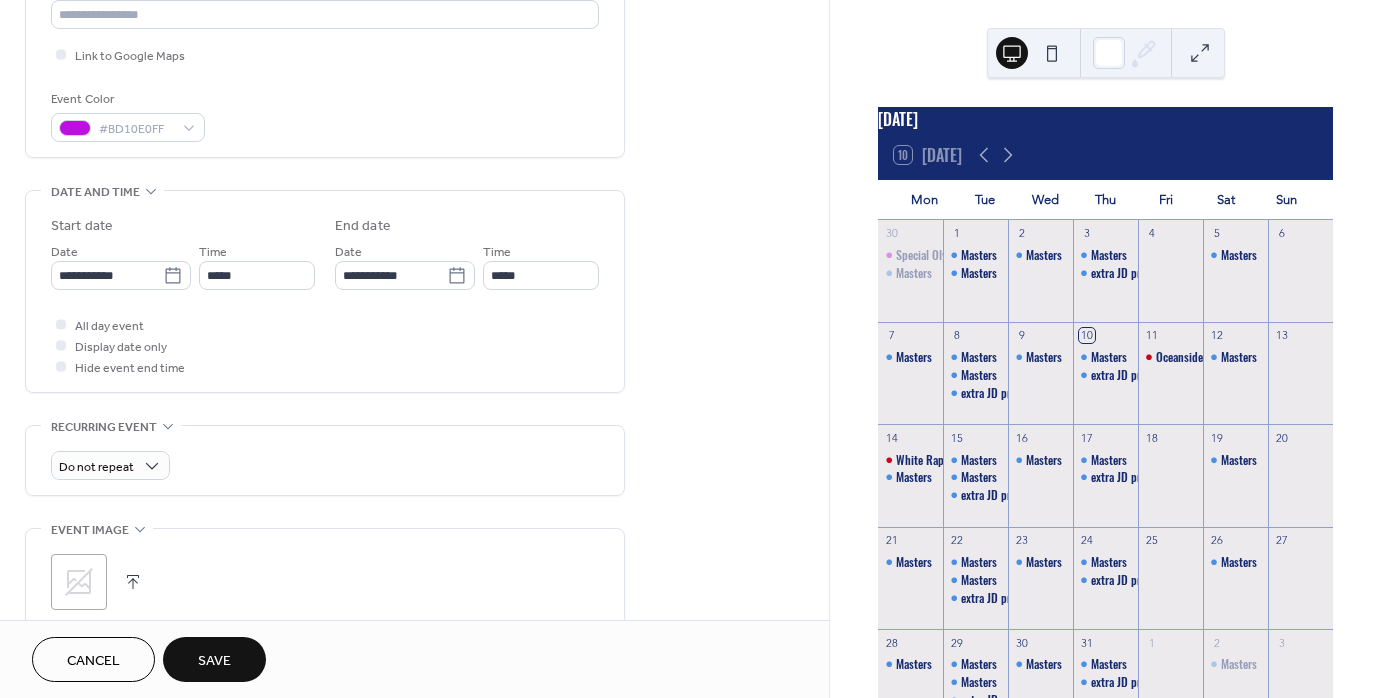click on "Save" at bounding box center [214, 661] 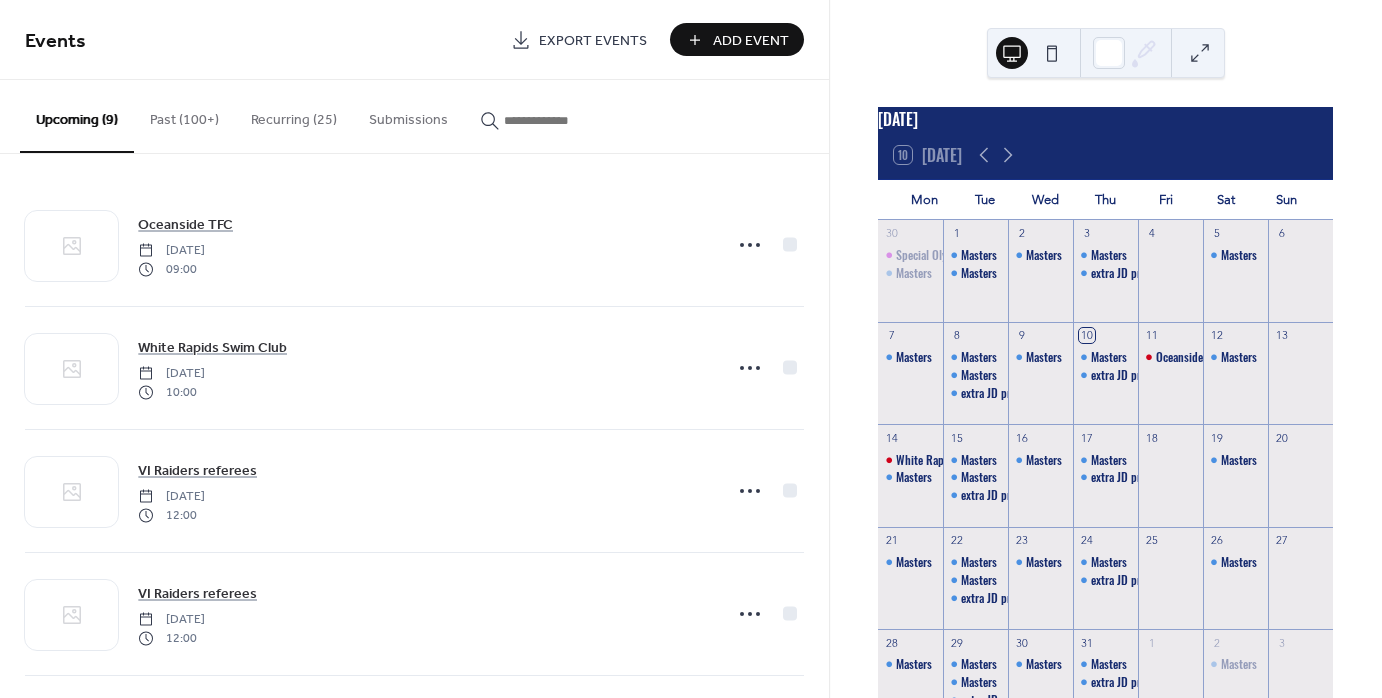 click on "Add Event" at bounding box center [751, 41] 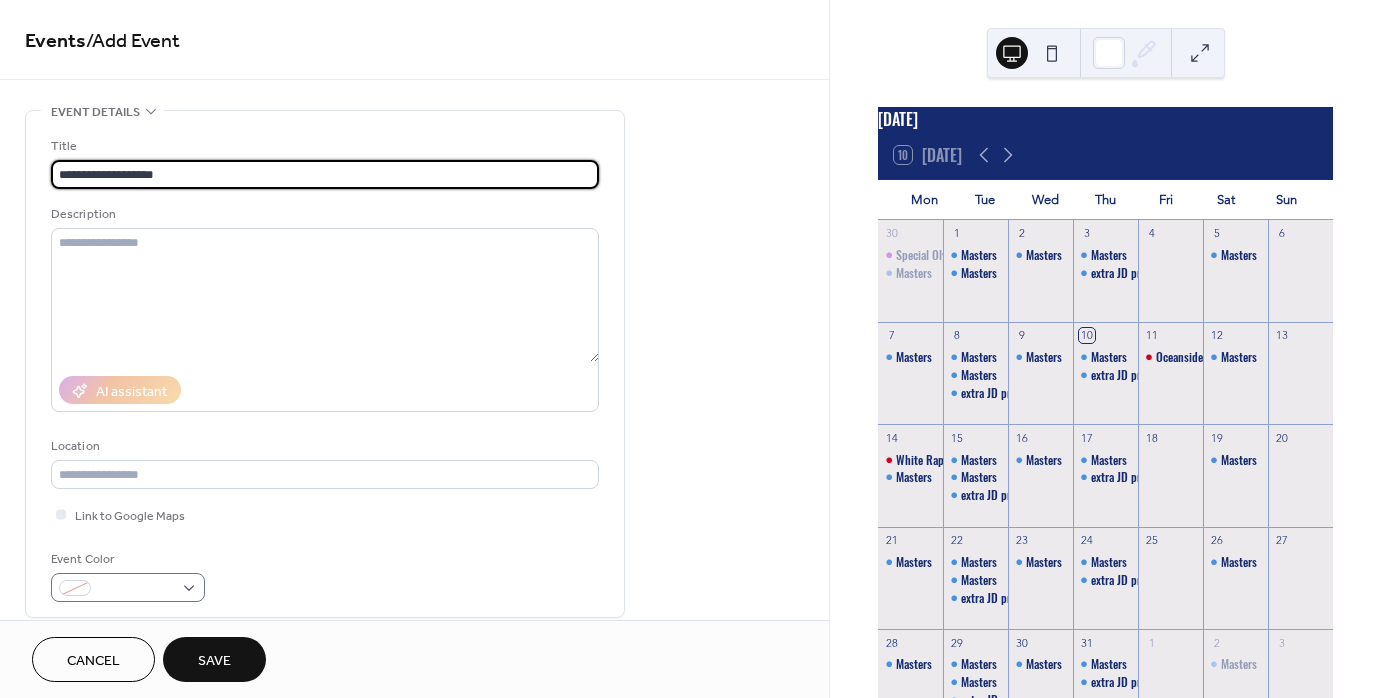 type on "**********" 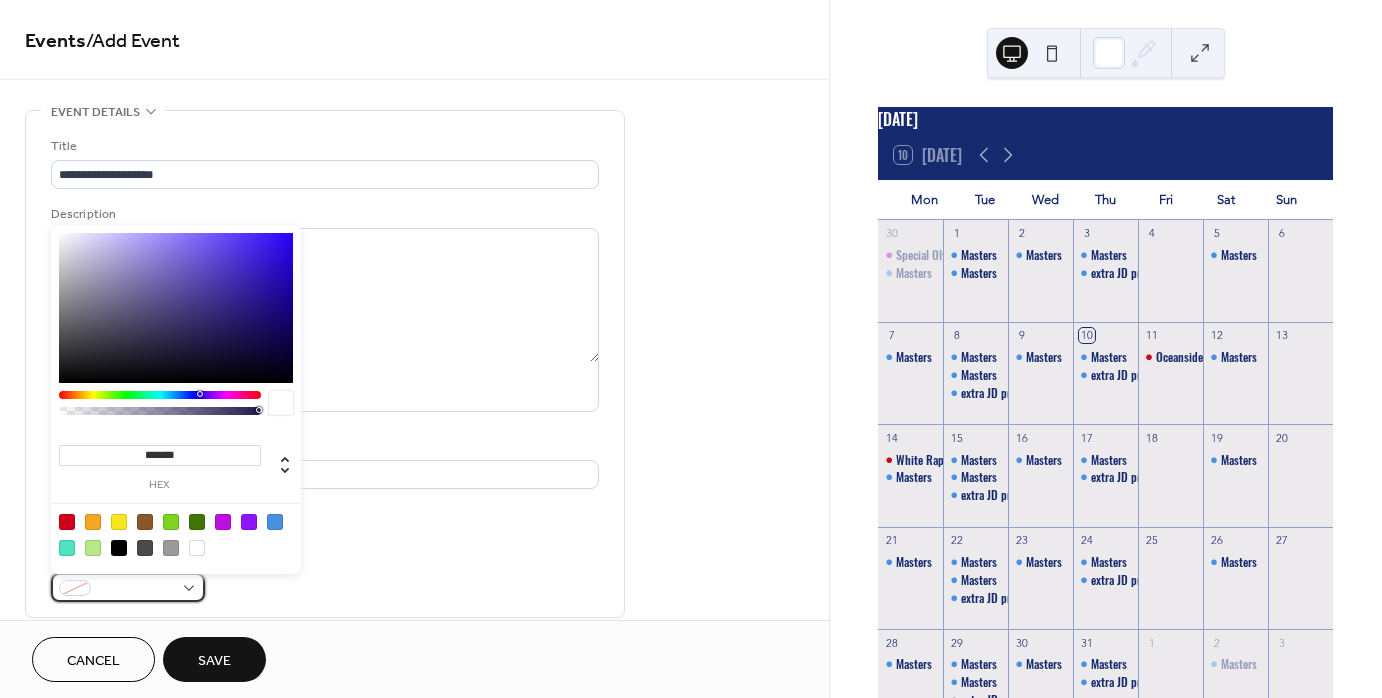 click at bounding box center (136, 589) 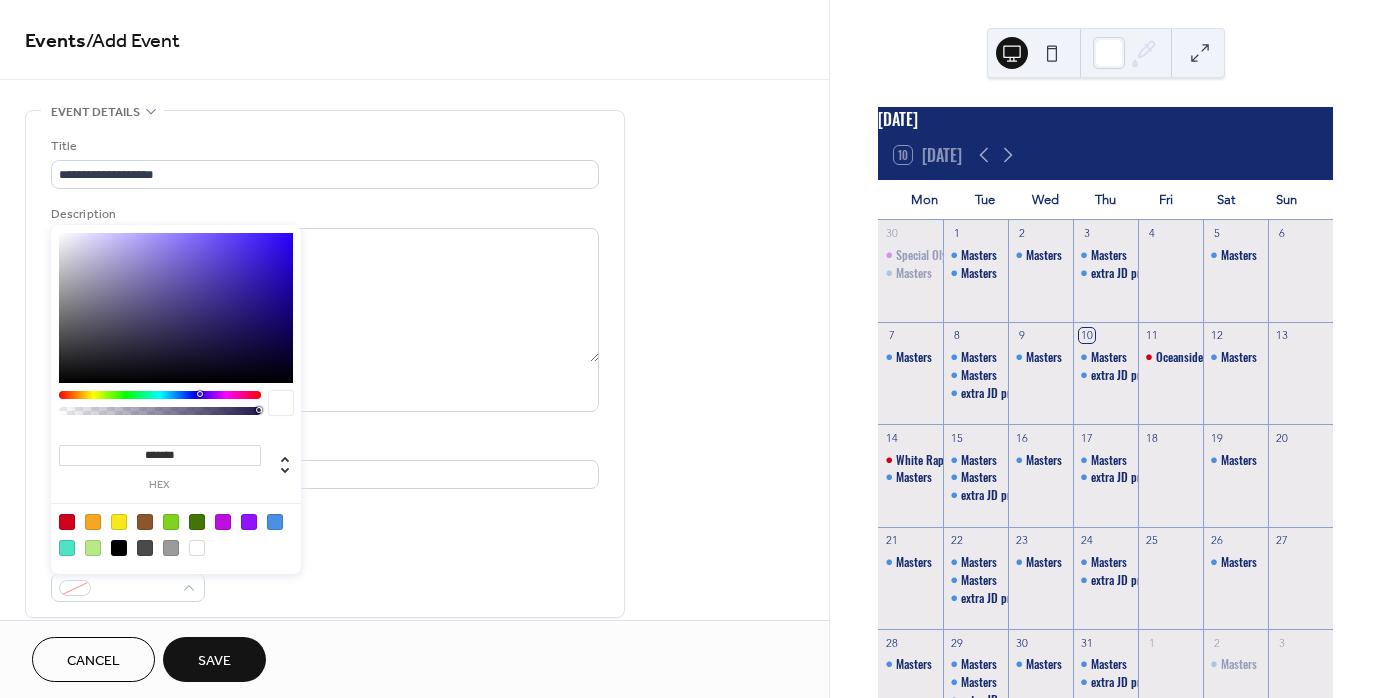 click at bounding box center [223, 522] 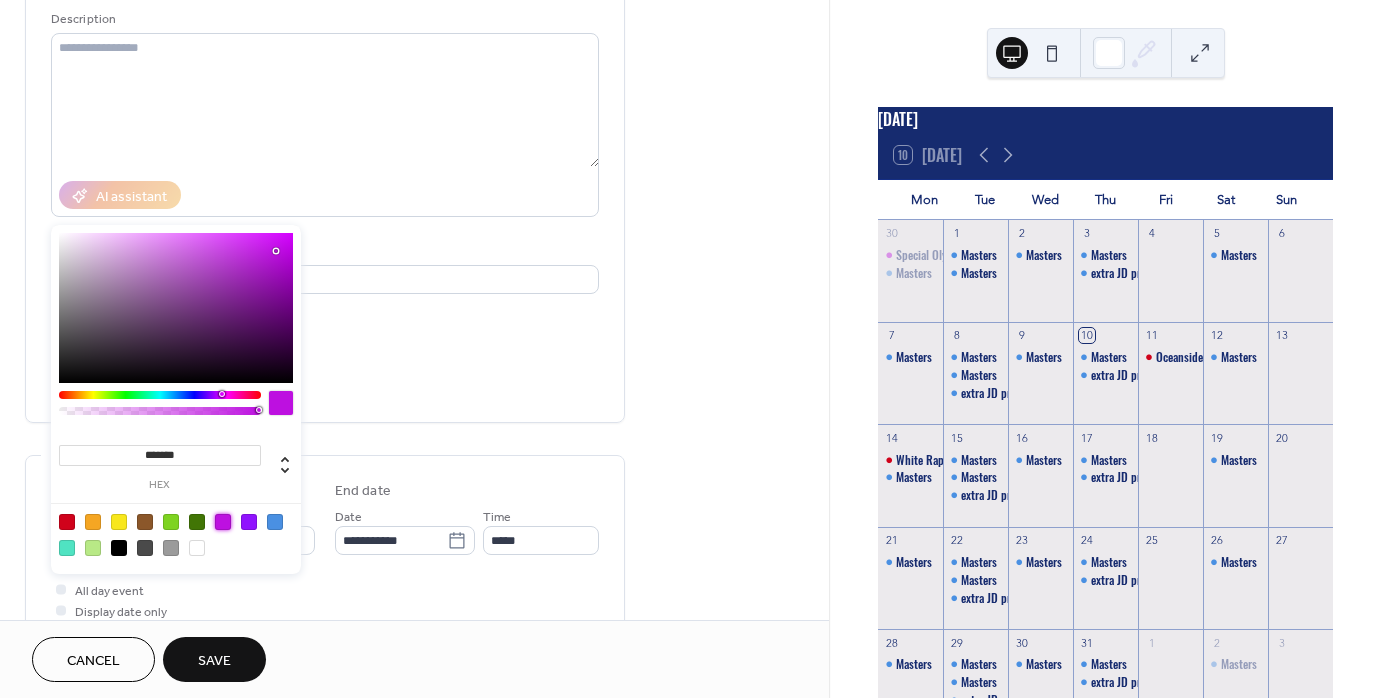 scroll, scrollTop: 196, scrollLeft: 0, axis: vertical 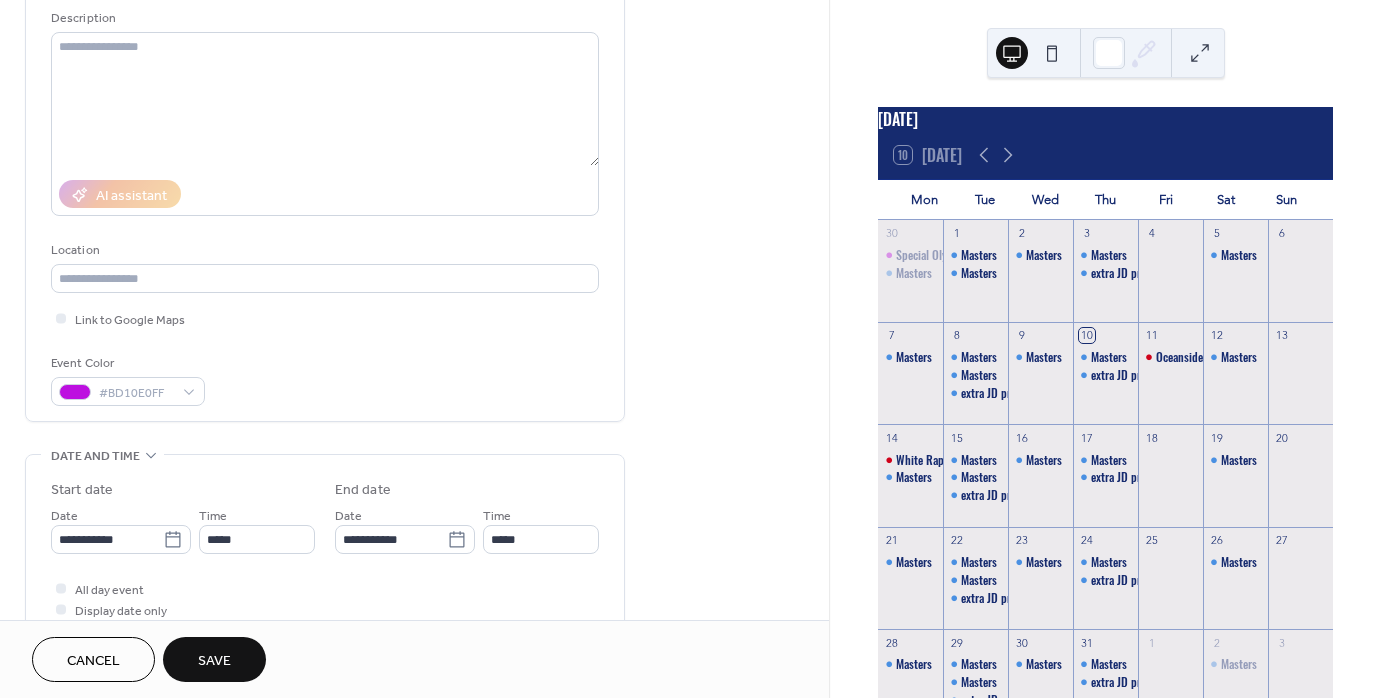 click on "Event Color #BD10E0FF" at bounding box center (325, 379) 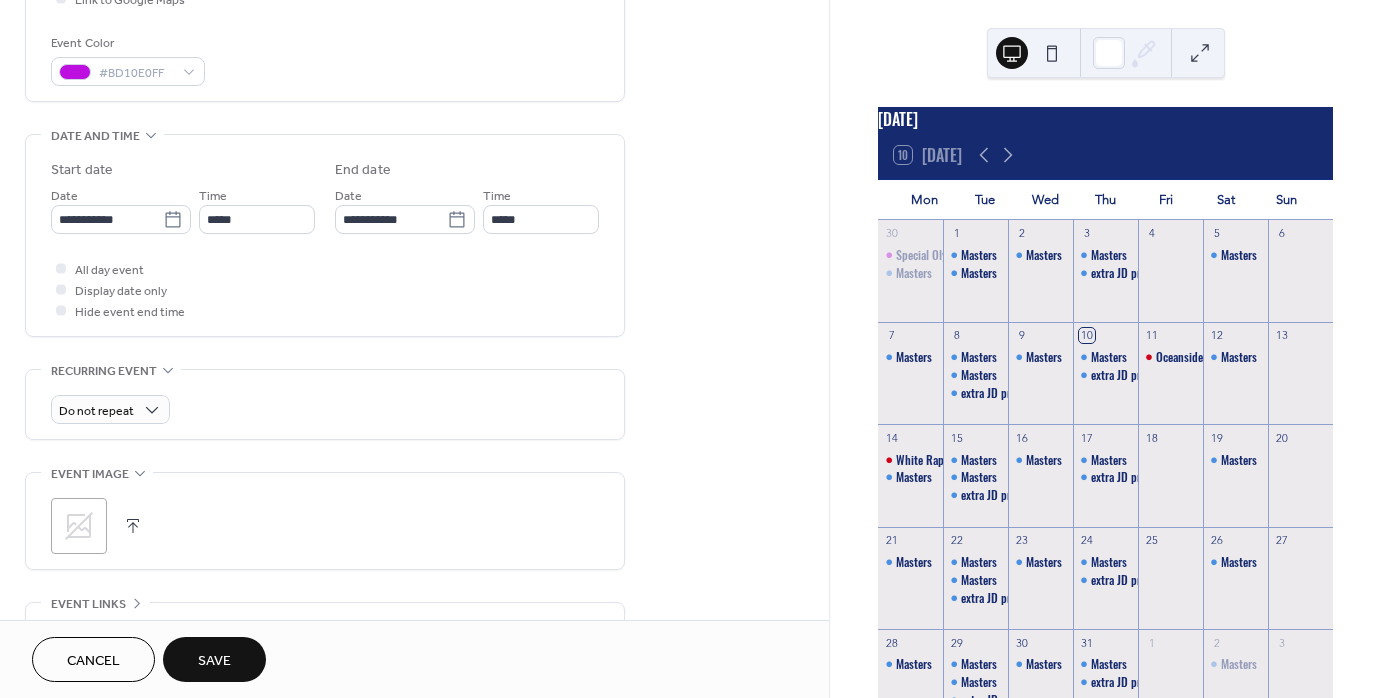 scroll, scrollTop: 555, scrollLeft: 0, axis: vertical 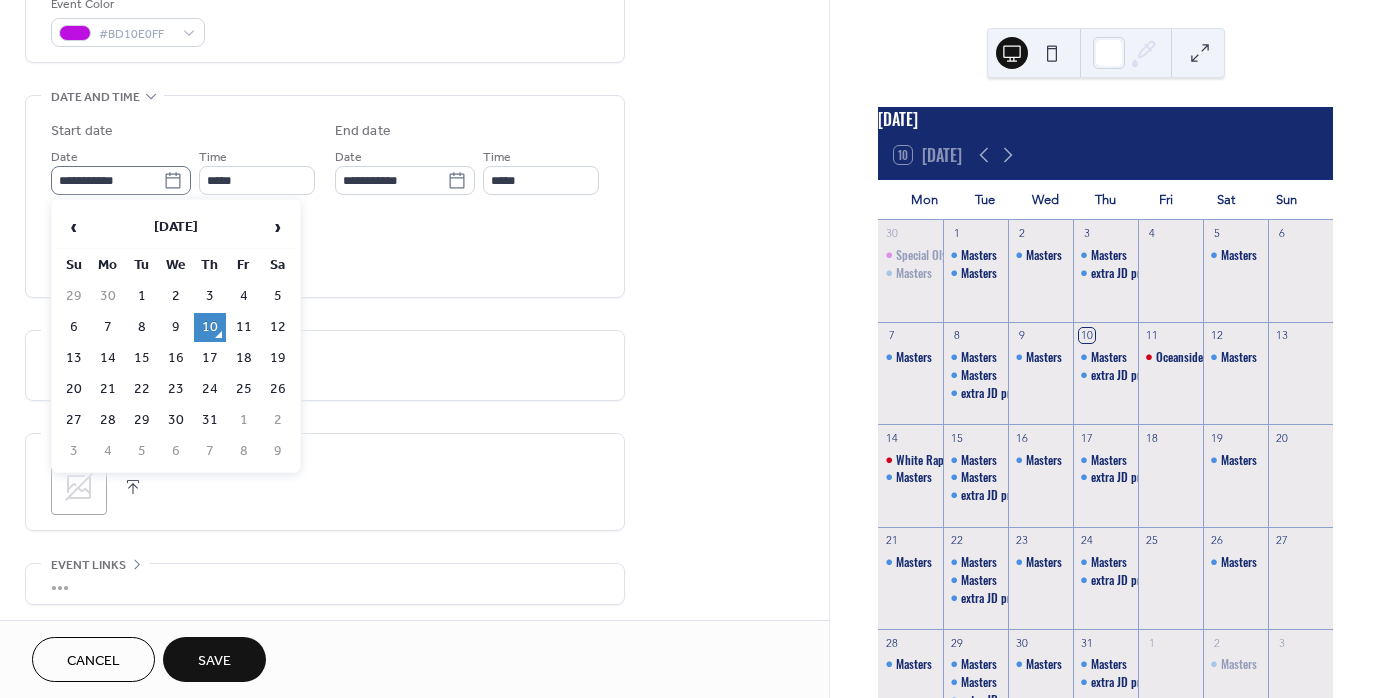 click 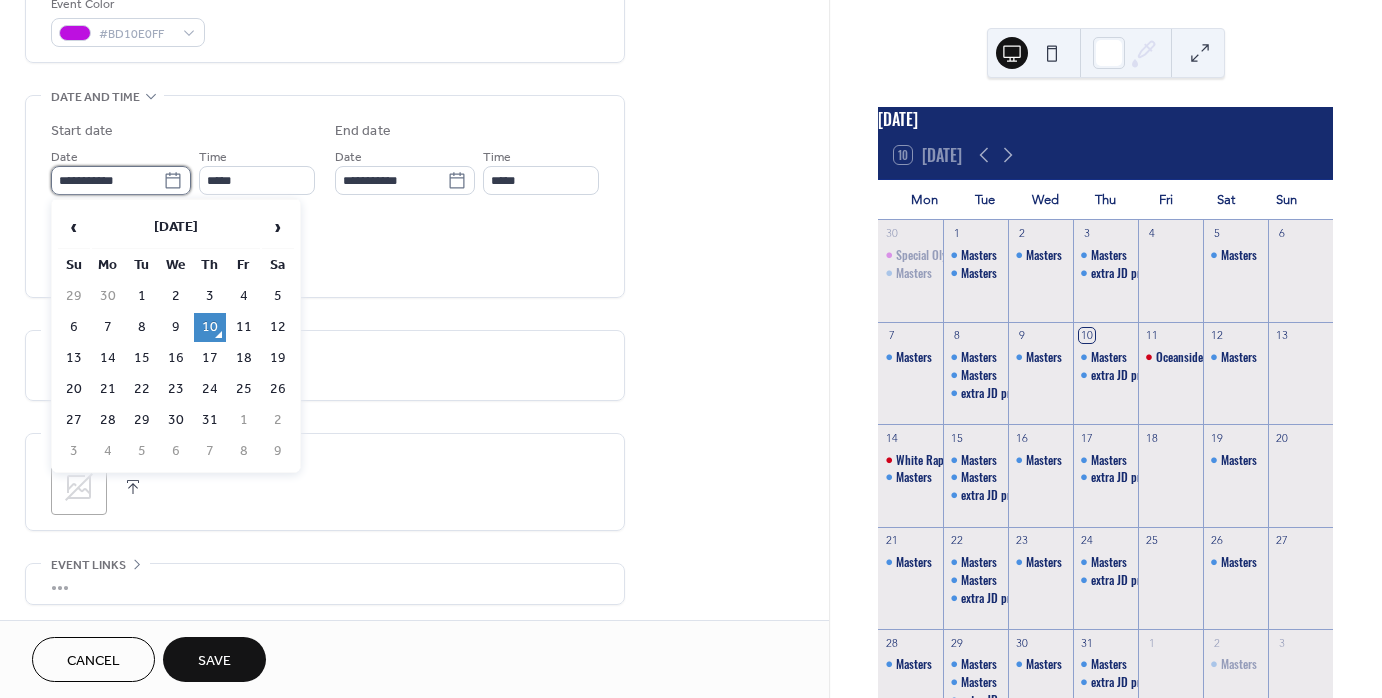 click on "**********" at bounding box center [107, 180] 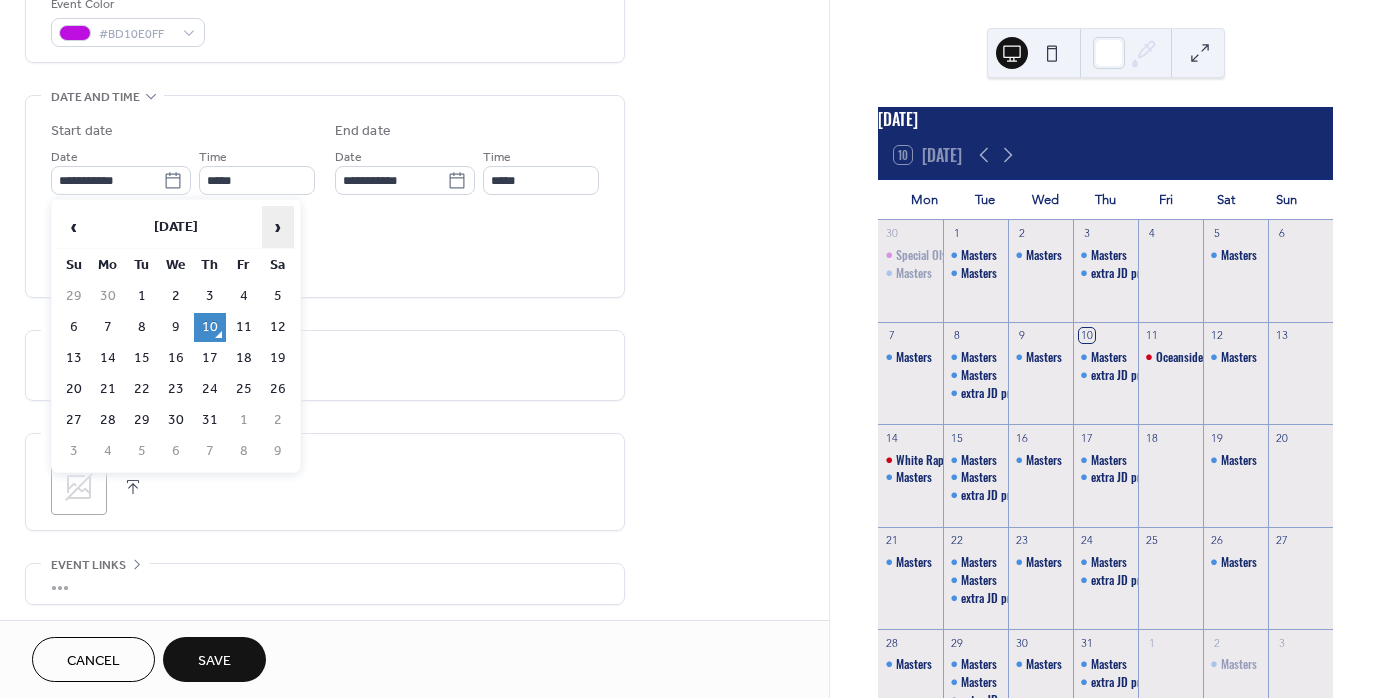 click on "›" at bounding box center (278, 227) 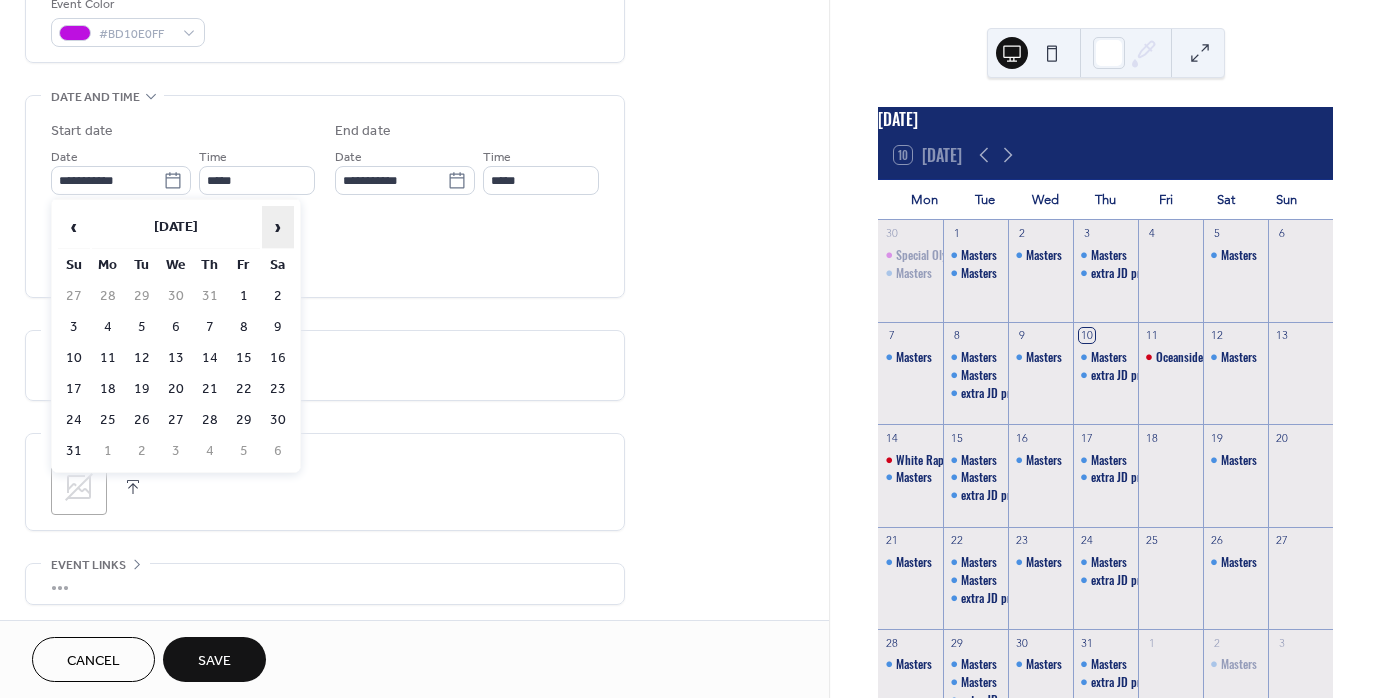 click on "›" at bounding box center [278, 227] 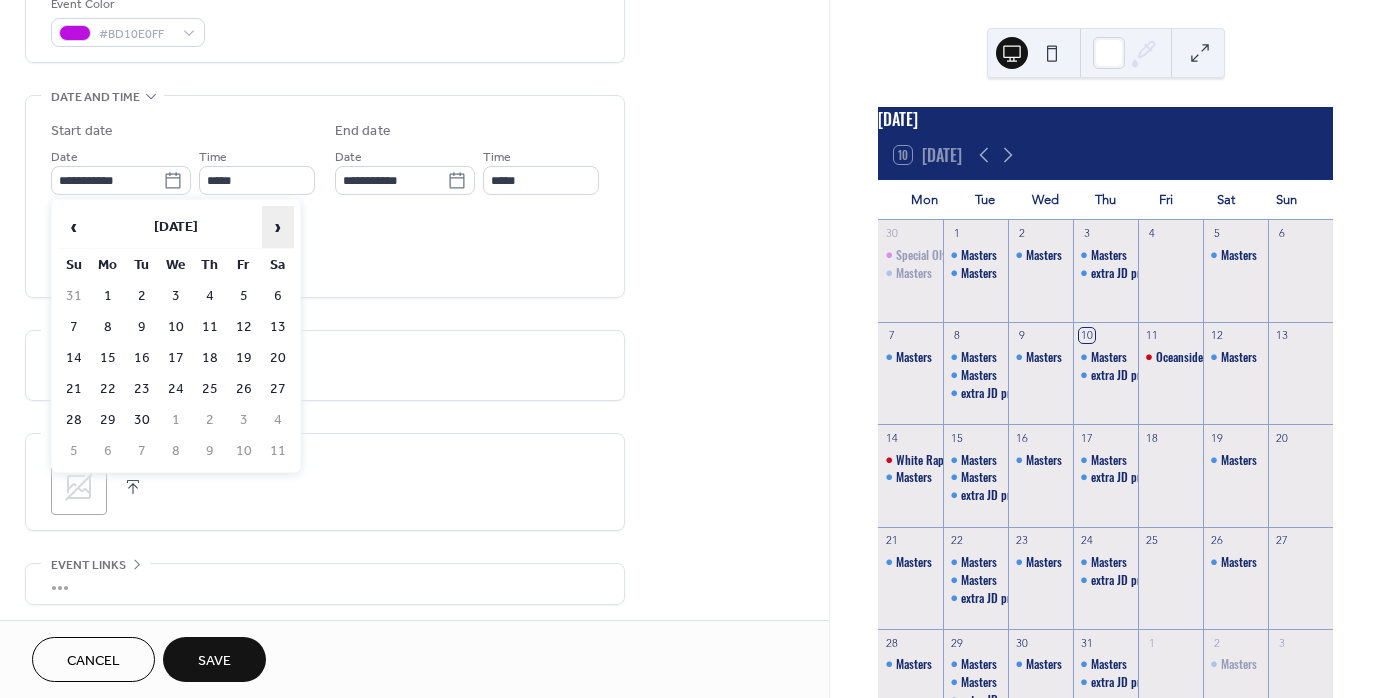 click on "›" at bounding box center [278, 227] 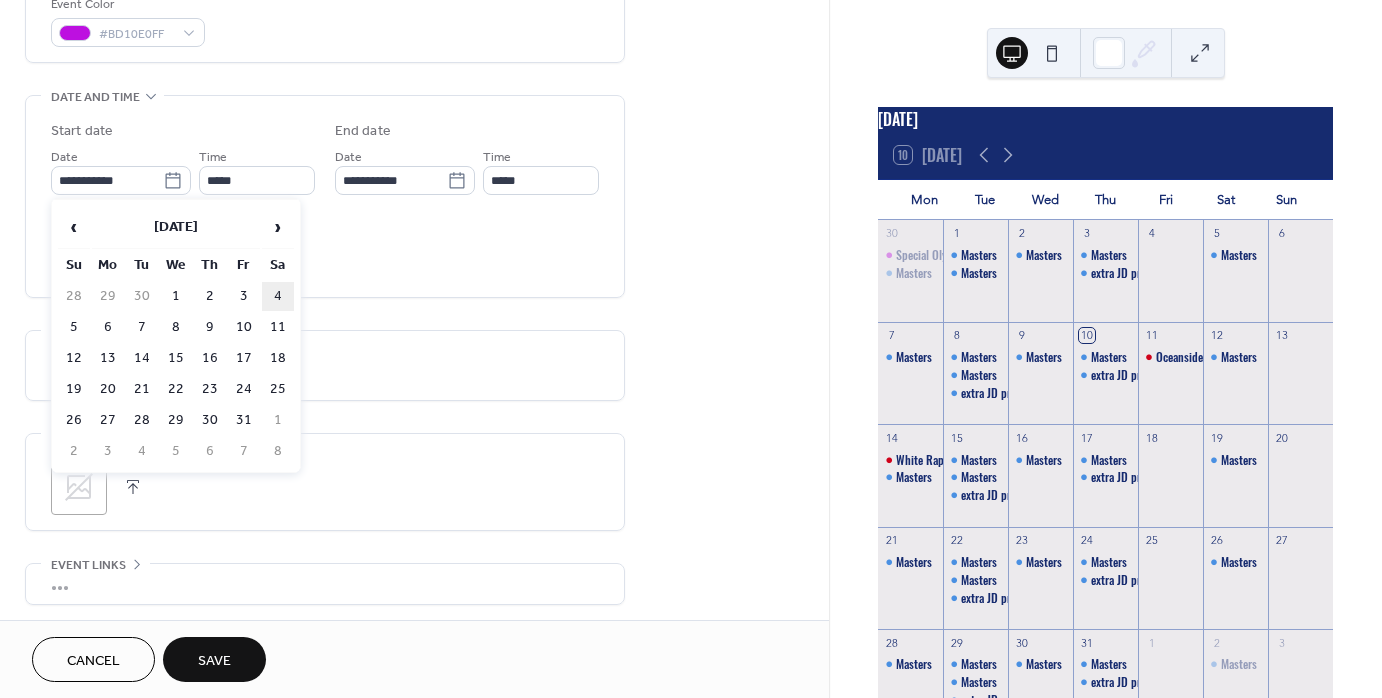 click on "4" at bounding box center [278, 296] 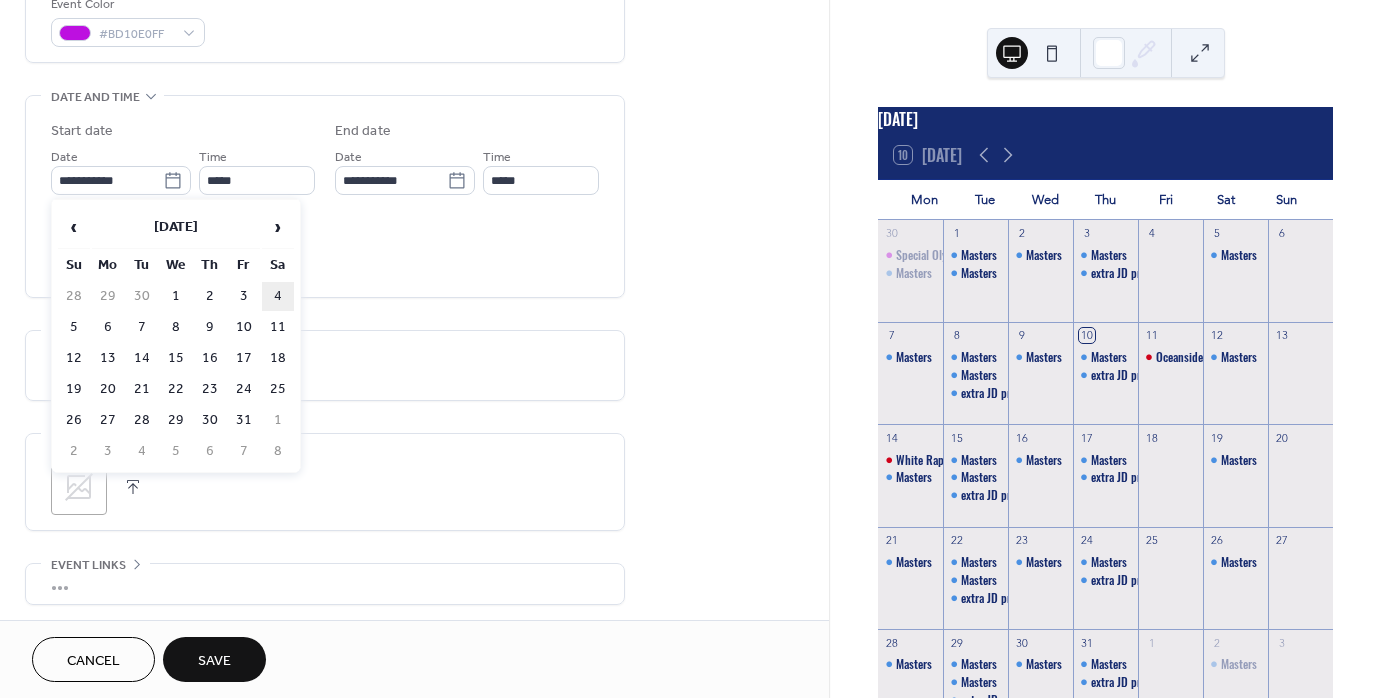 type on "**********" 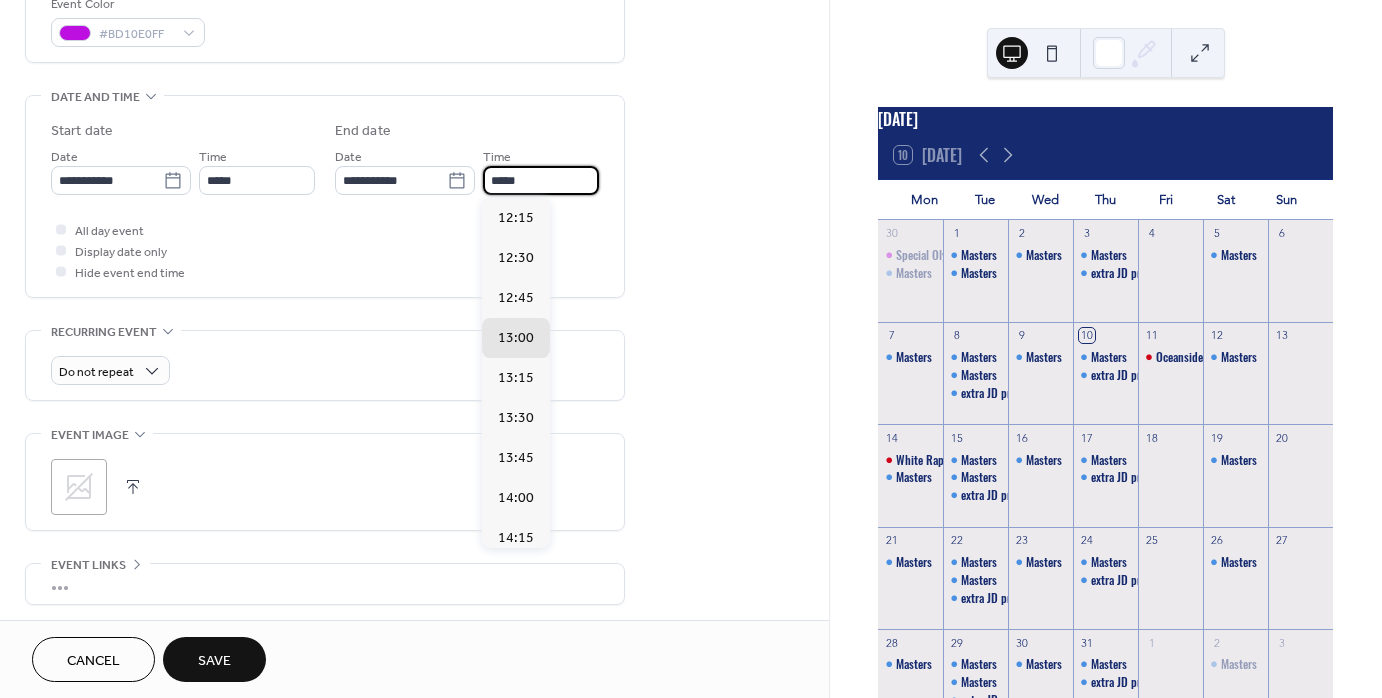 click on "*****" at bounding box center (541, 180) 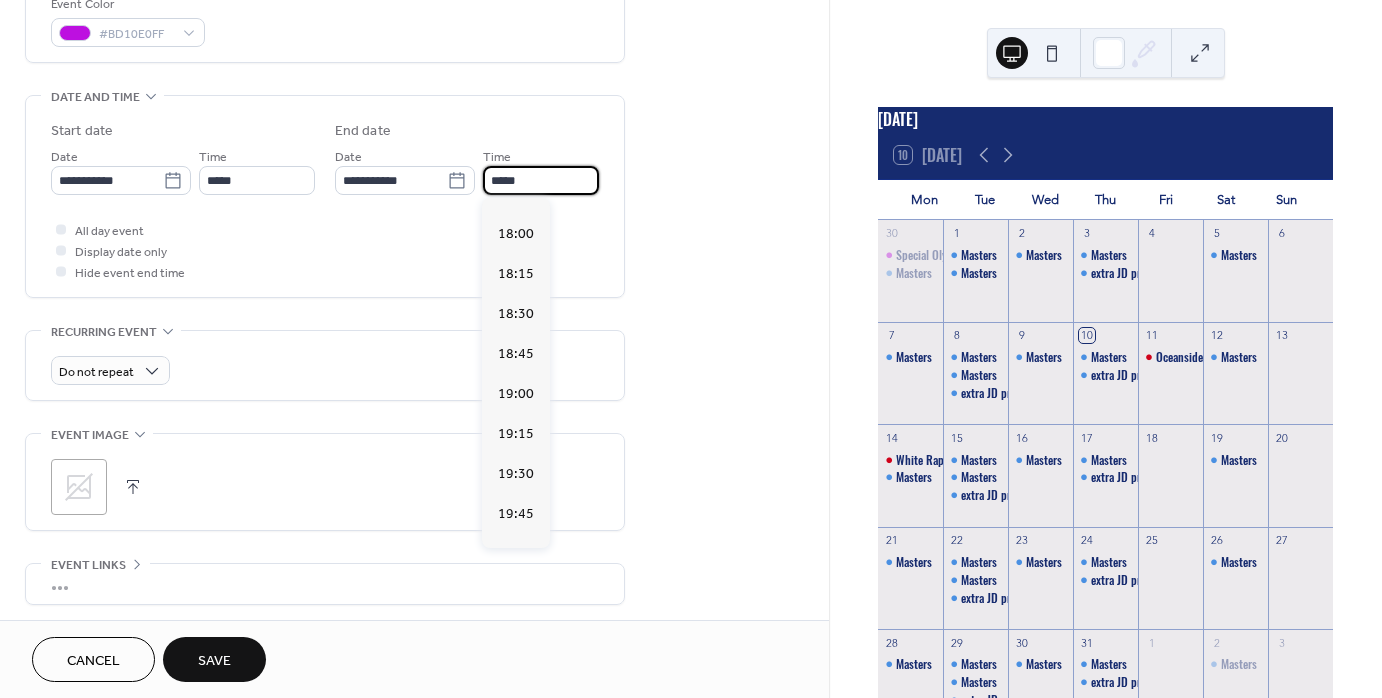 scroll, scrollTop: 907, scrollLeft: 0, axis: vertical 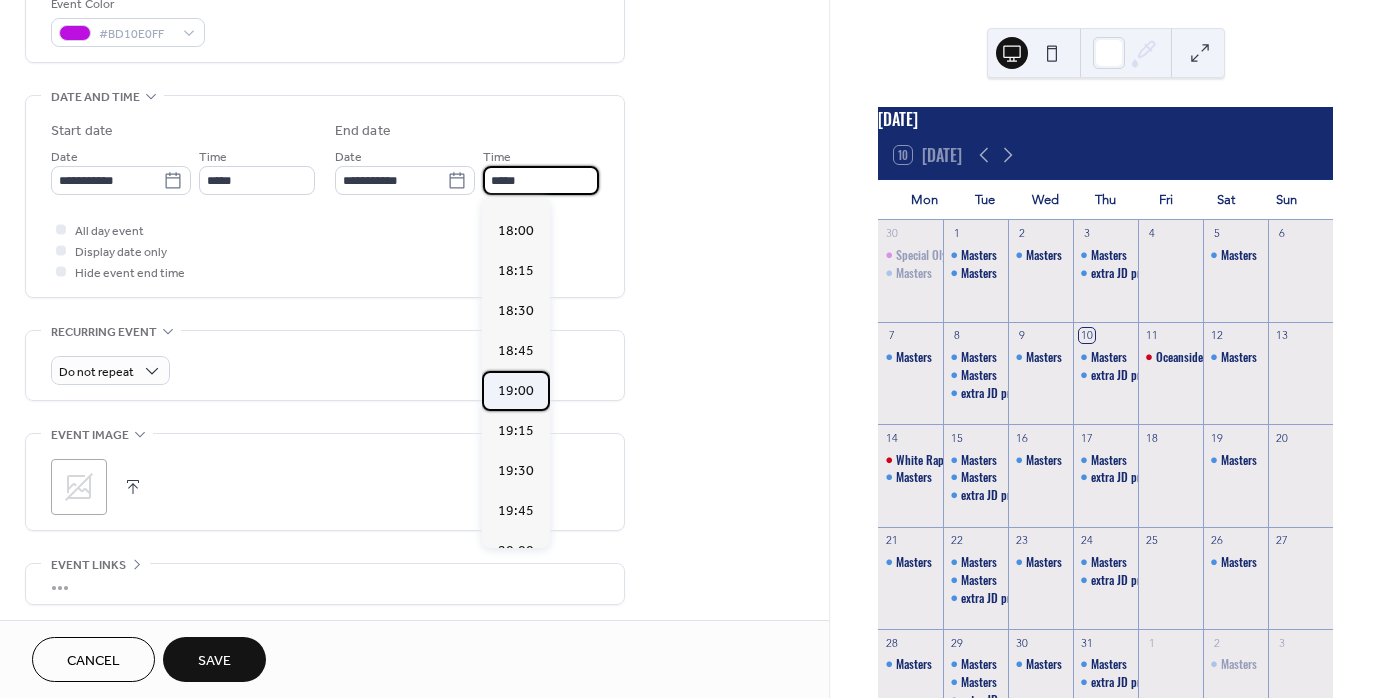 click on "19:00" at bounding box center [516, 391] 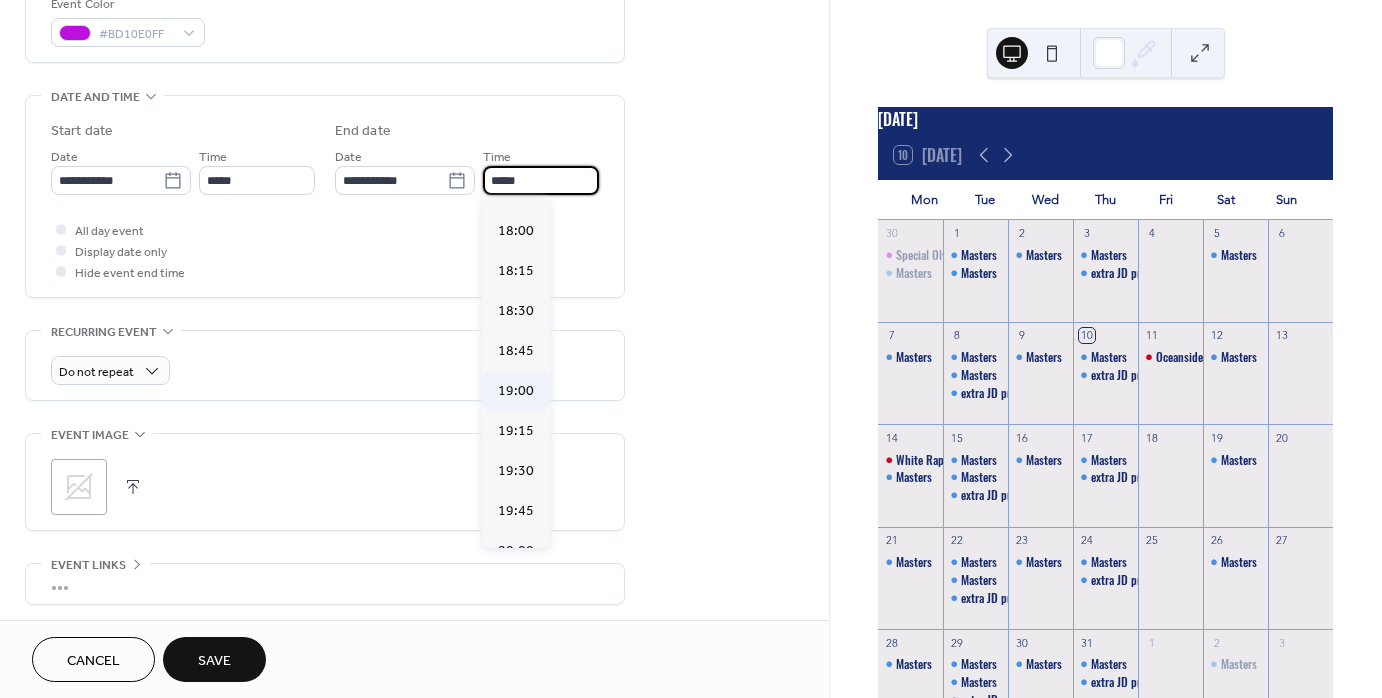type on "*****" 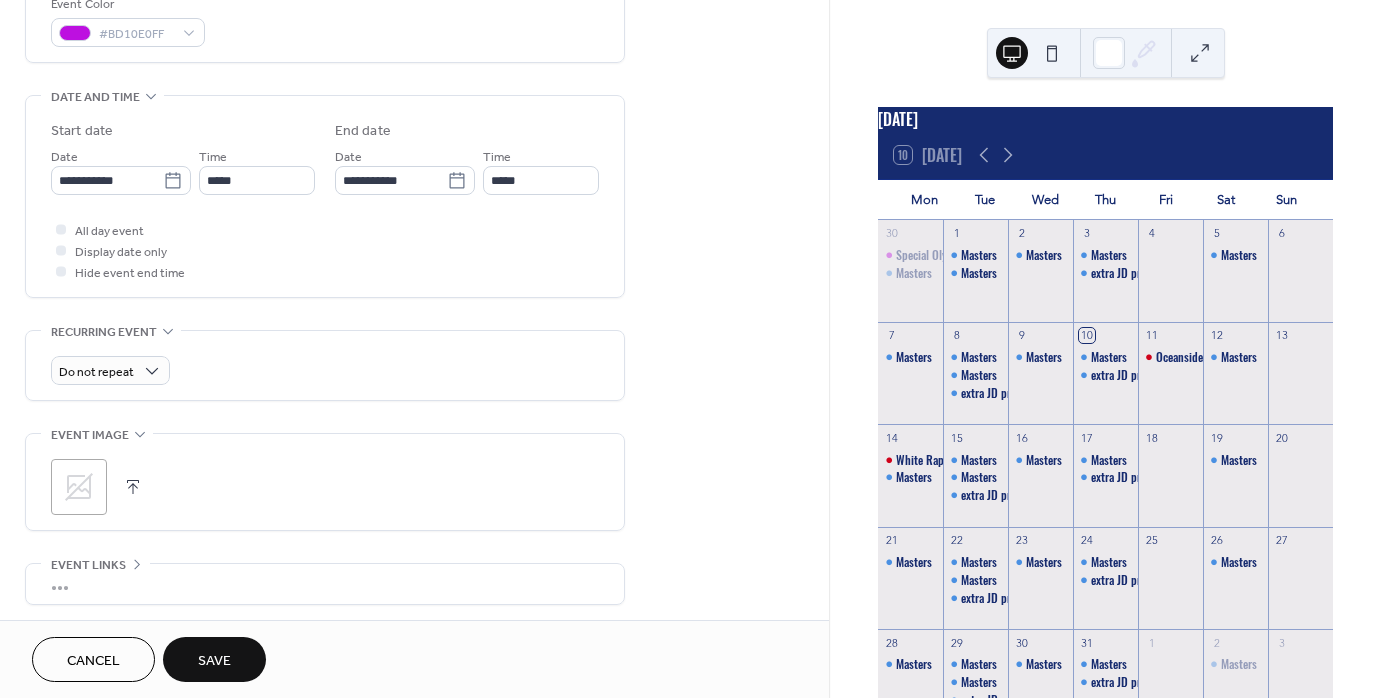 click on "Save" at bounding box center [214, 661] 